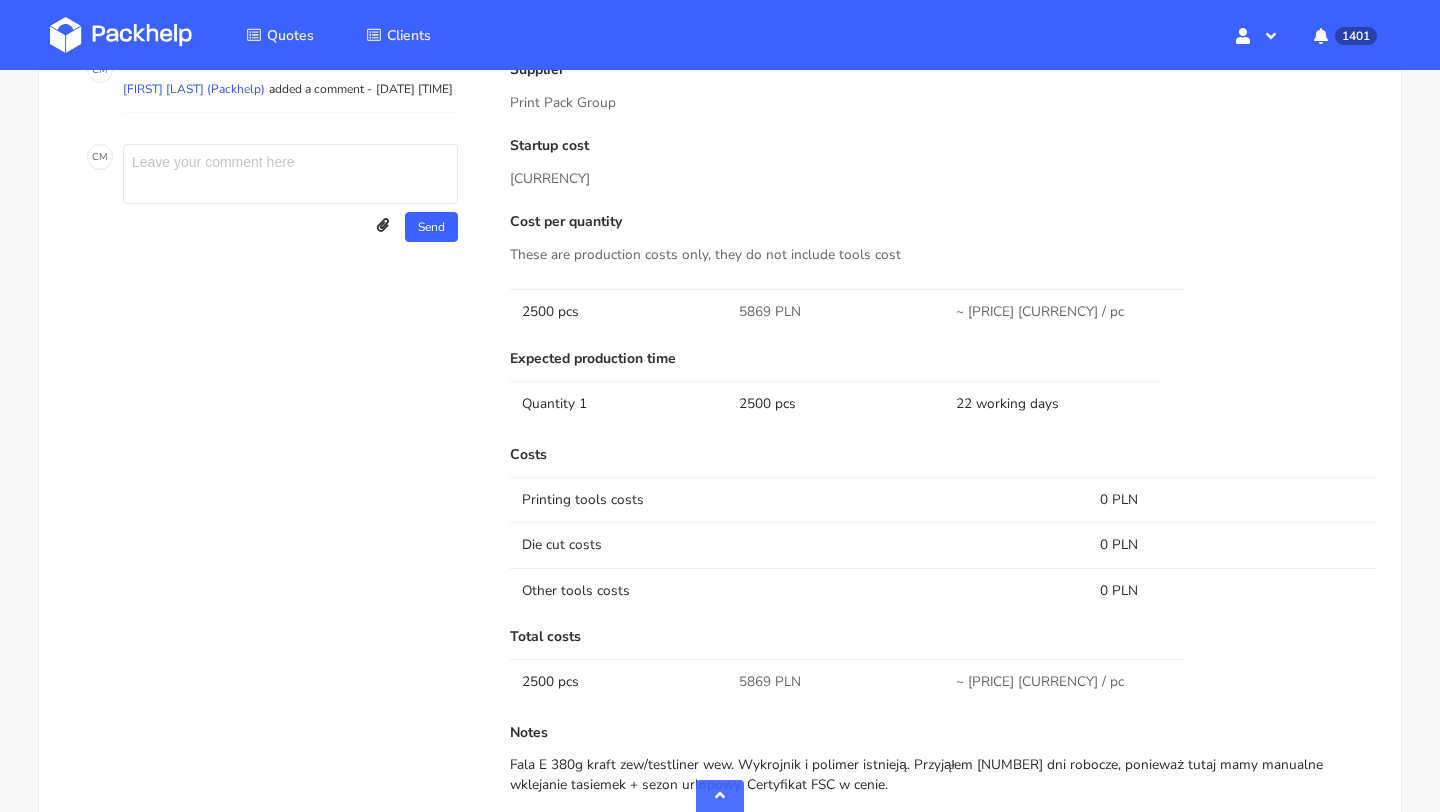 scroll, scrollTop: 1279, scrollLeft: 0, axis: vertical 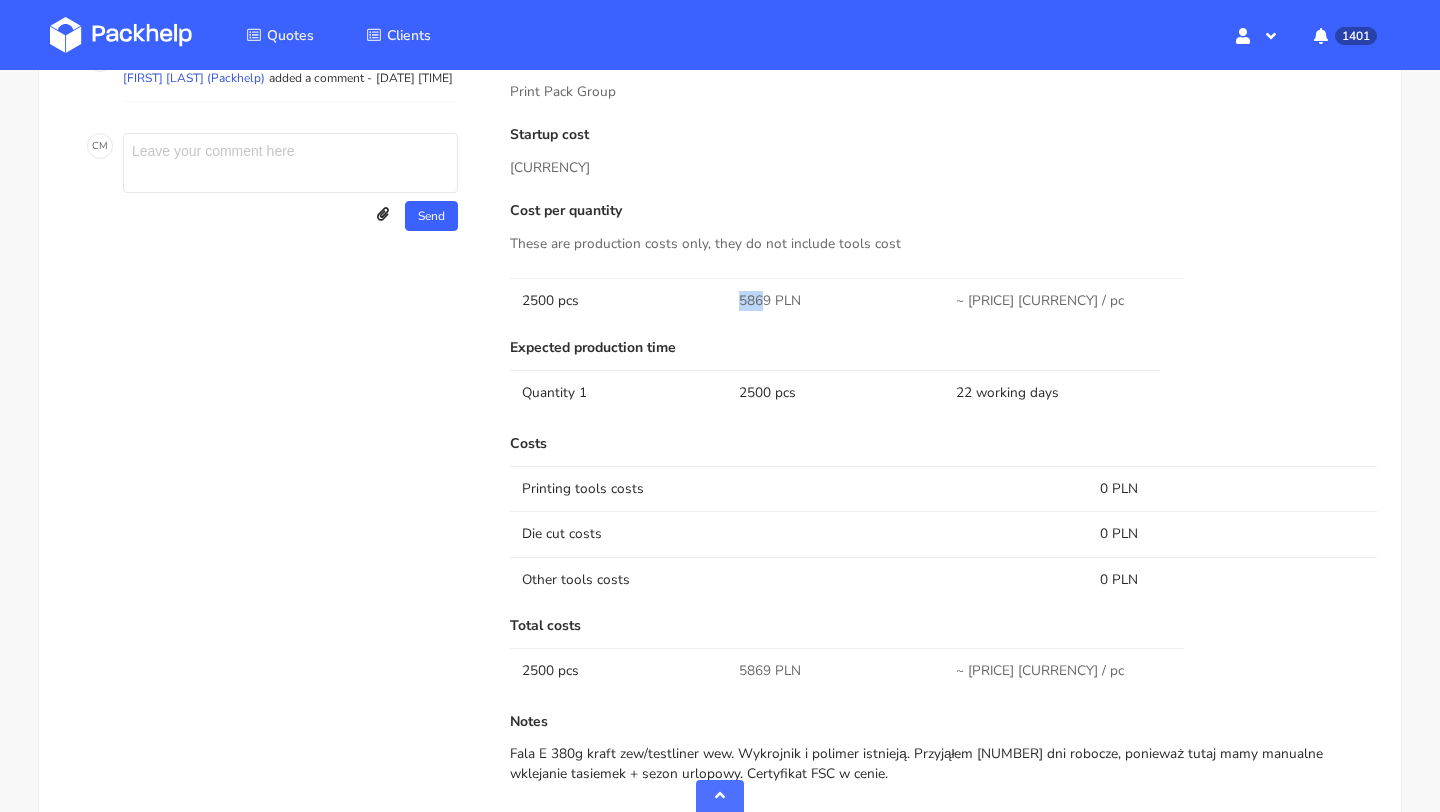 drag, startPoint x: 764, startPoint y: 298, endPoint x: 739, endPoint y: 298, distance: 25 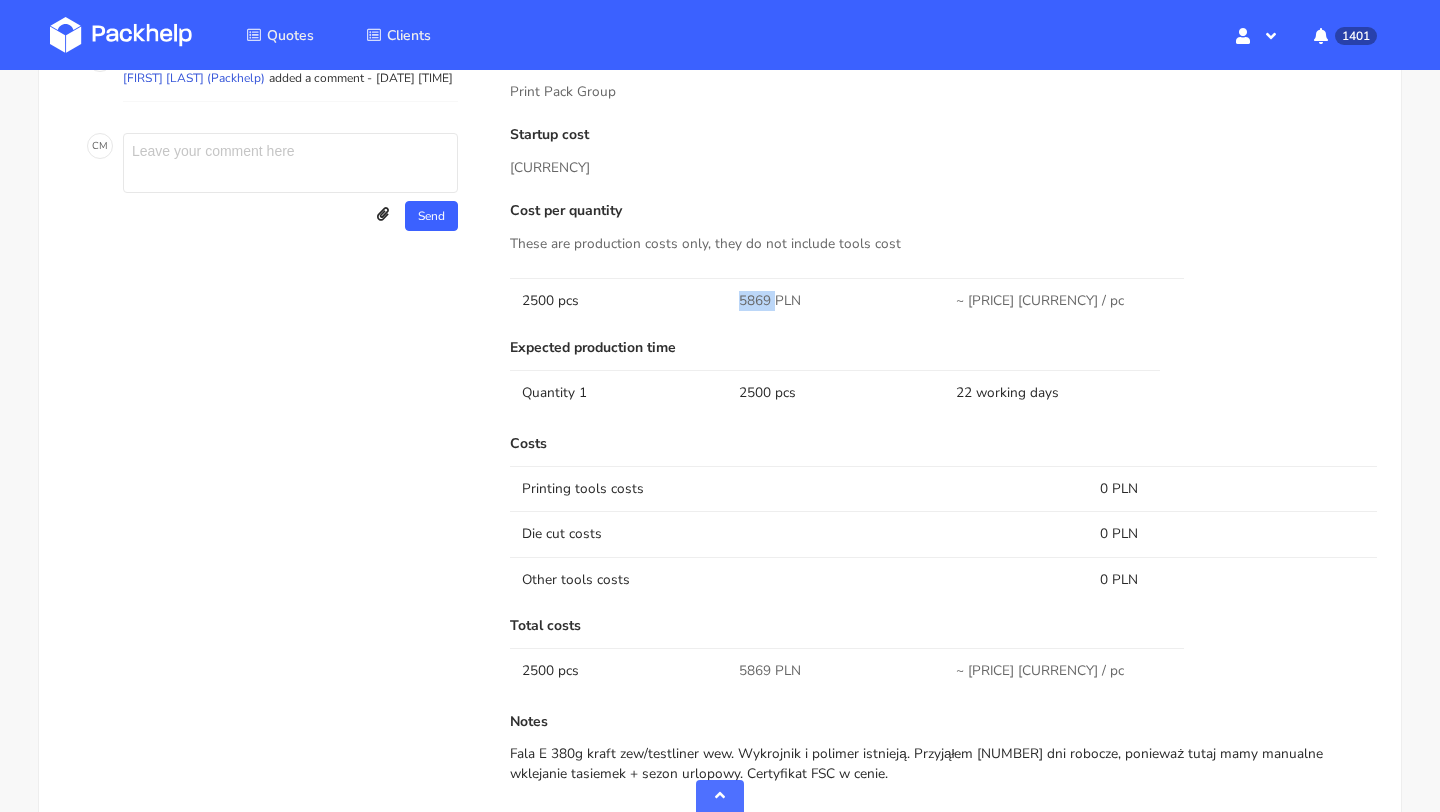 drag, startPoint x: 773, startPoint y: 299, endPoint x: 739, endPoint y: 299, distance: 34 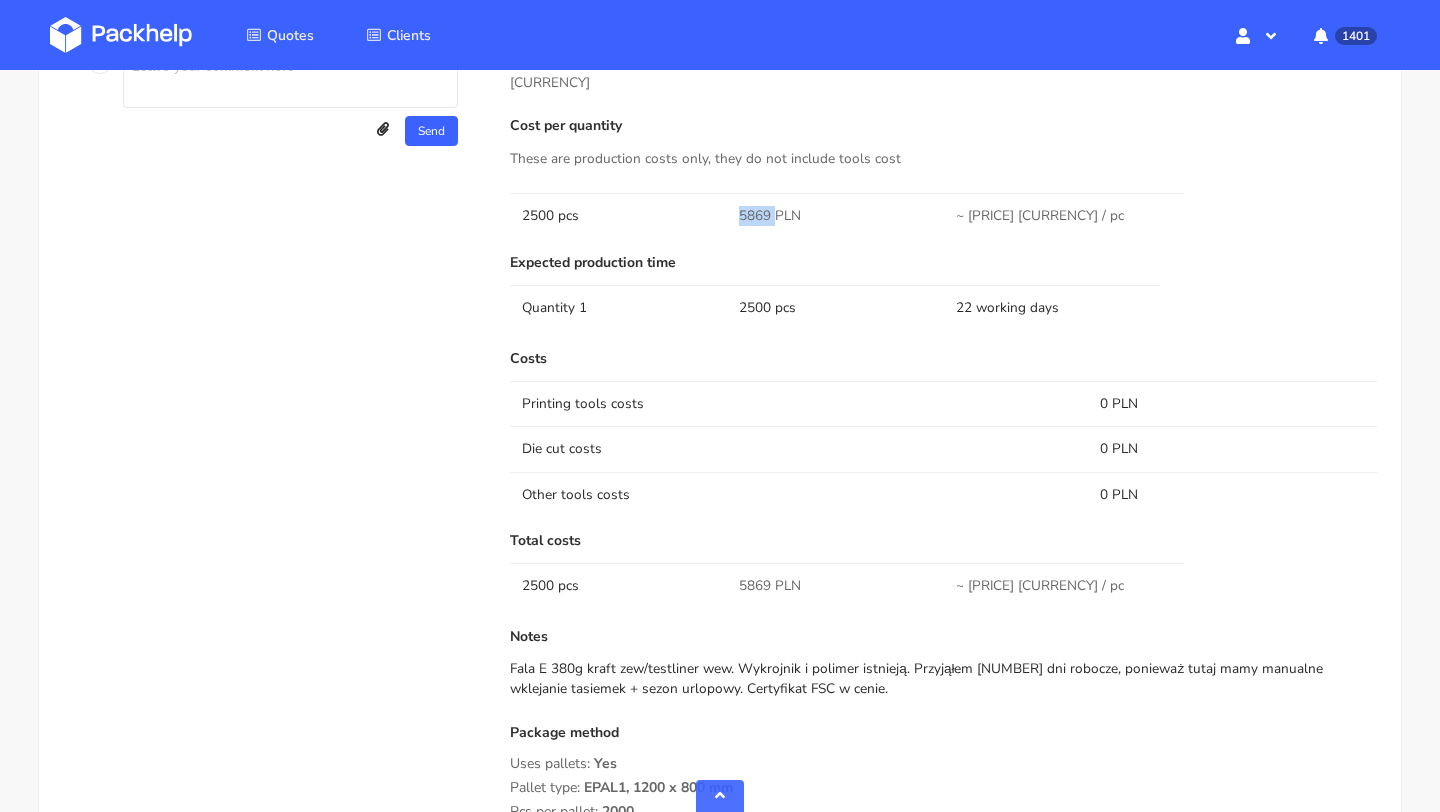 scroll, scrollTop: 1348, scrollLeft: 0, axis: vertical 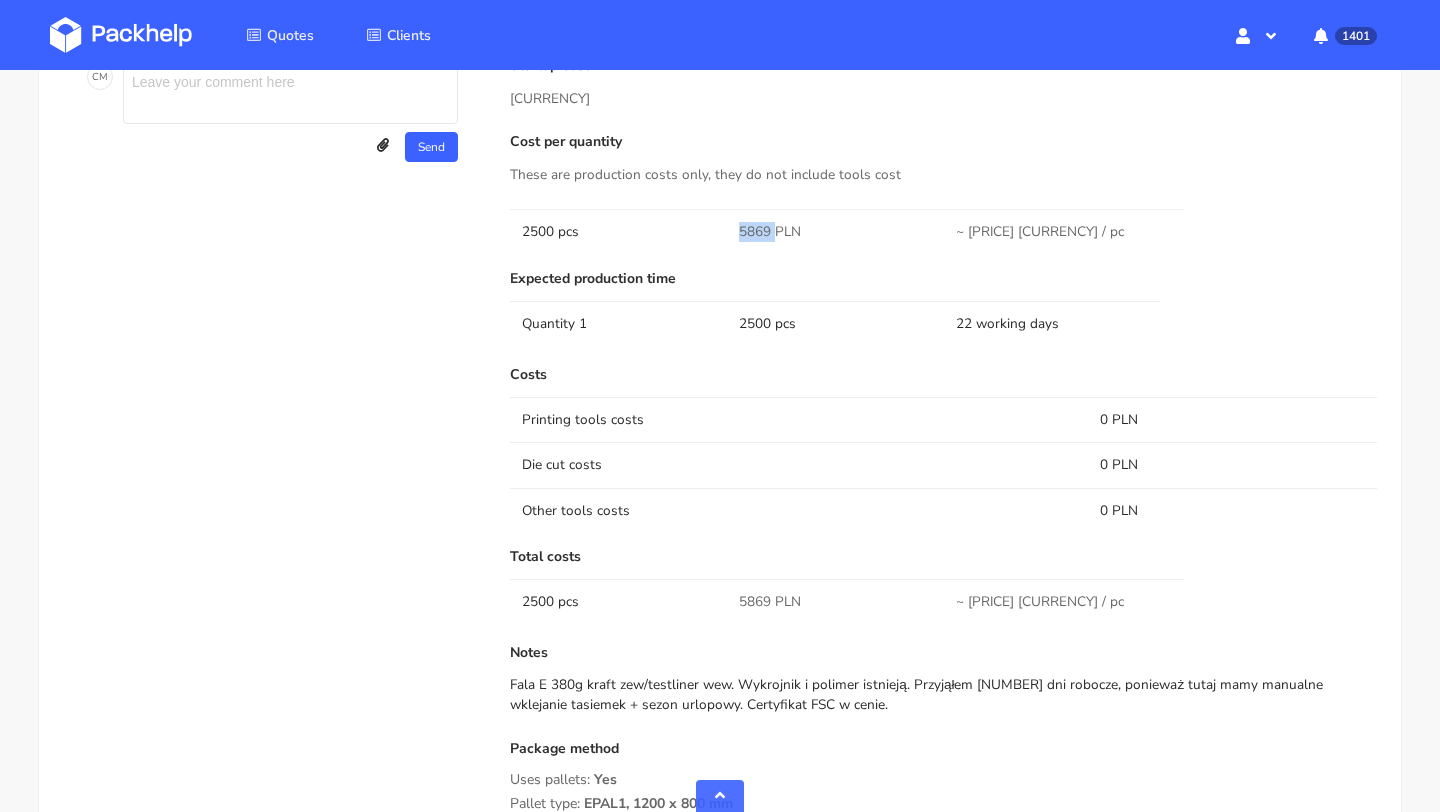 copy on "5869" 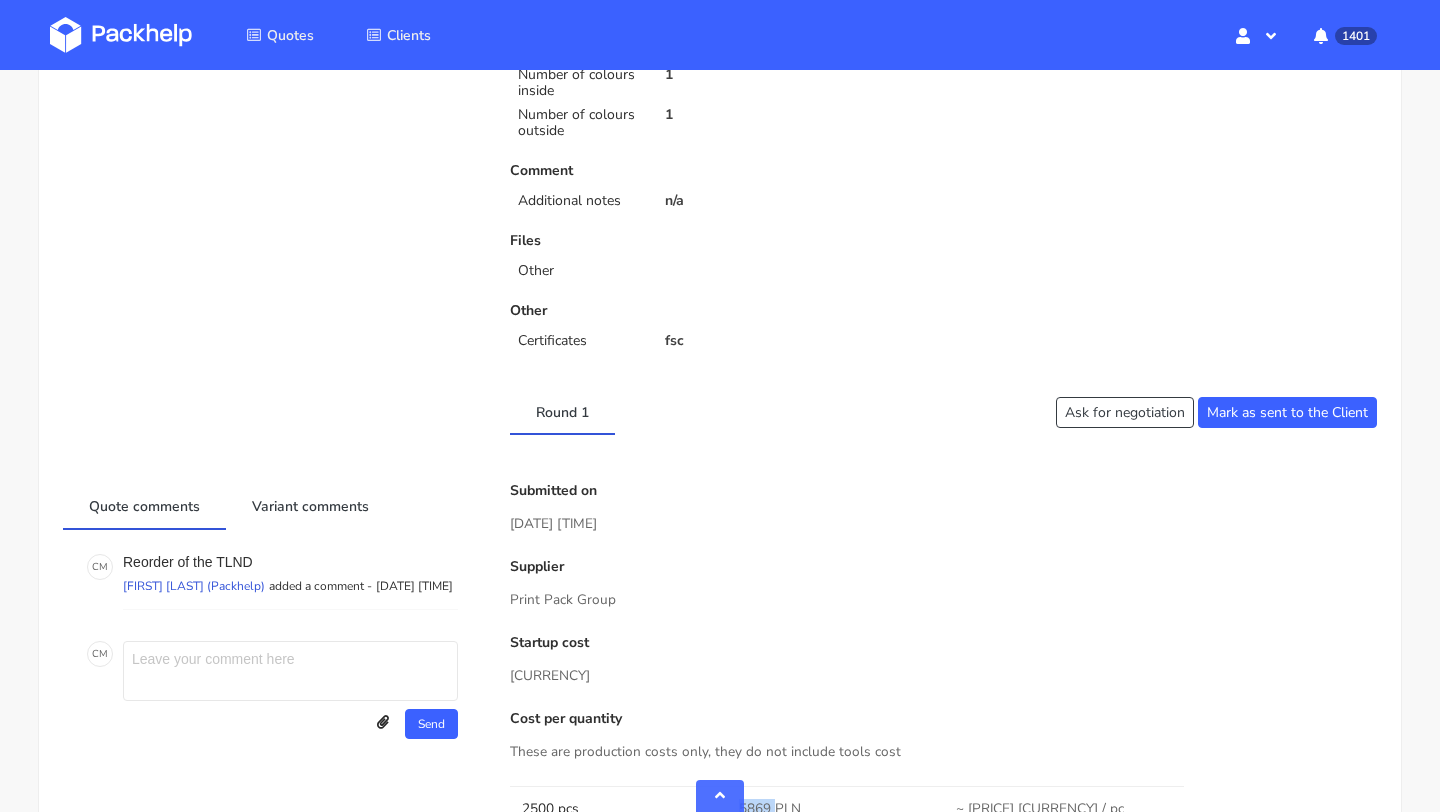 scroll, scrollTop: 0, scrollLeft: 0, axis: both 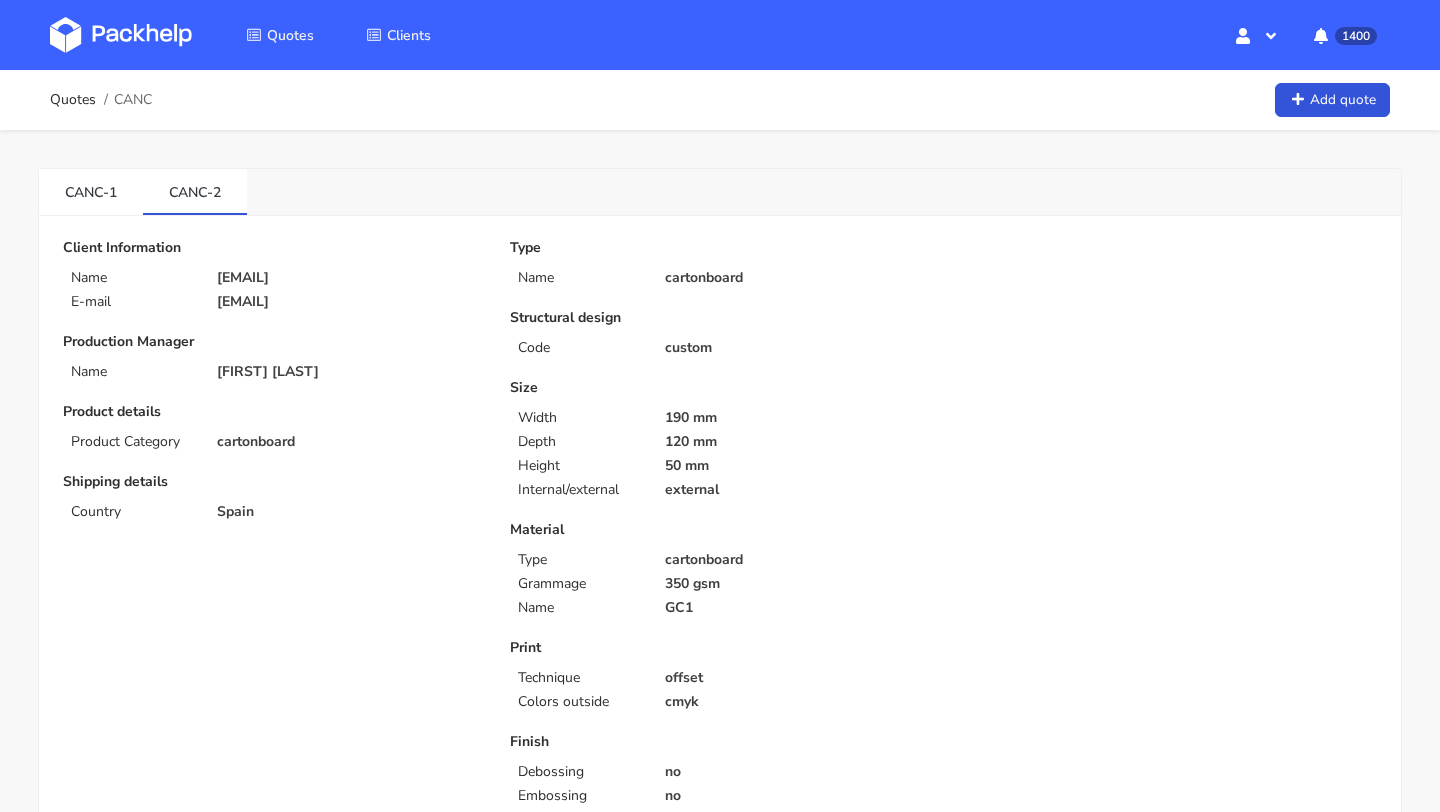 drag, startPoint x: 382, startPoint y: 282, endPoint x: 213, endPoint y: 281, distance: 169.00296 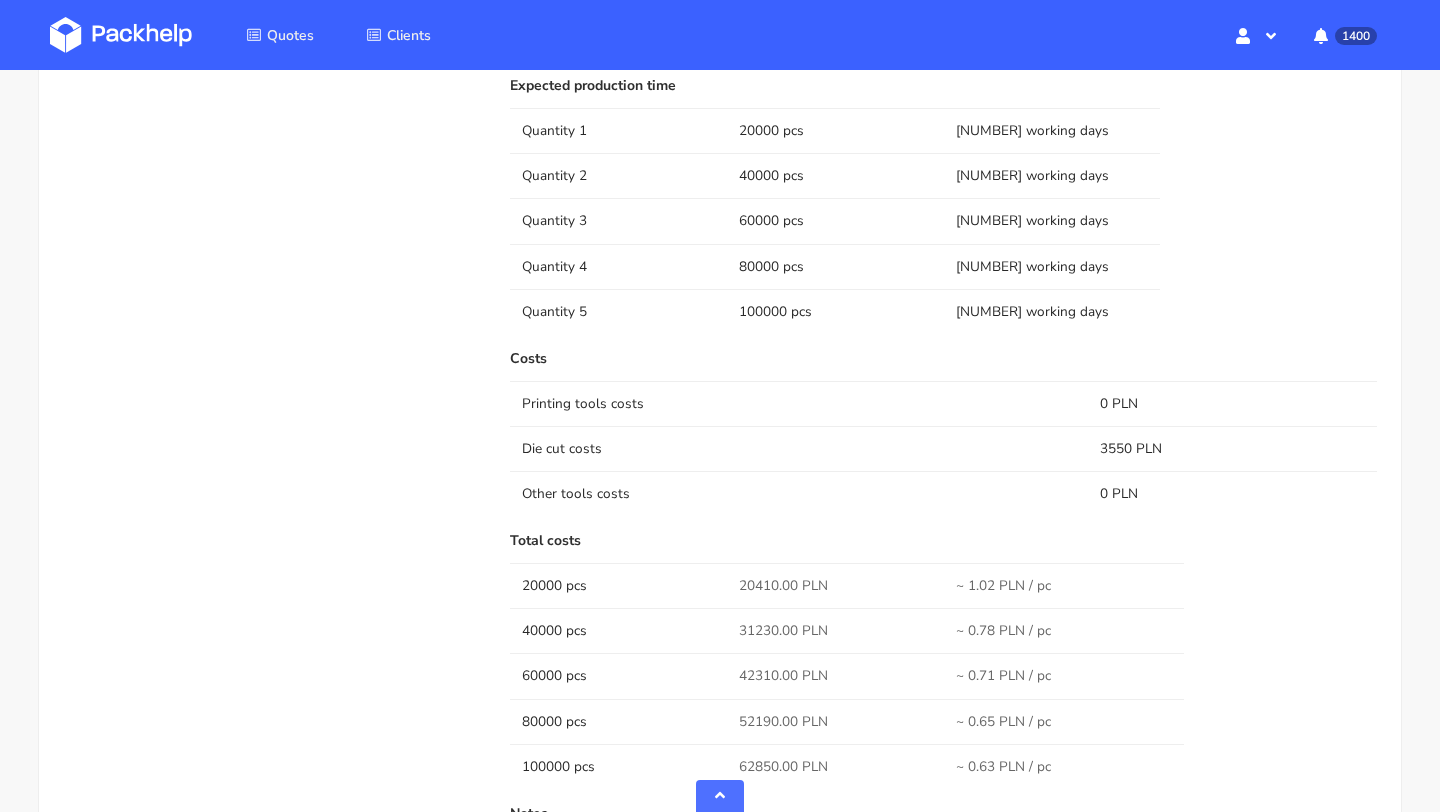 scroll, scrollTop: 1613, scrollLeft: 0, axis: vertical 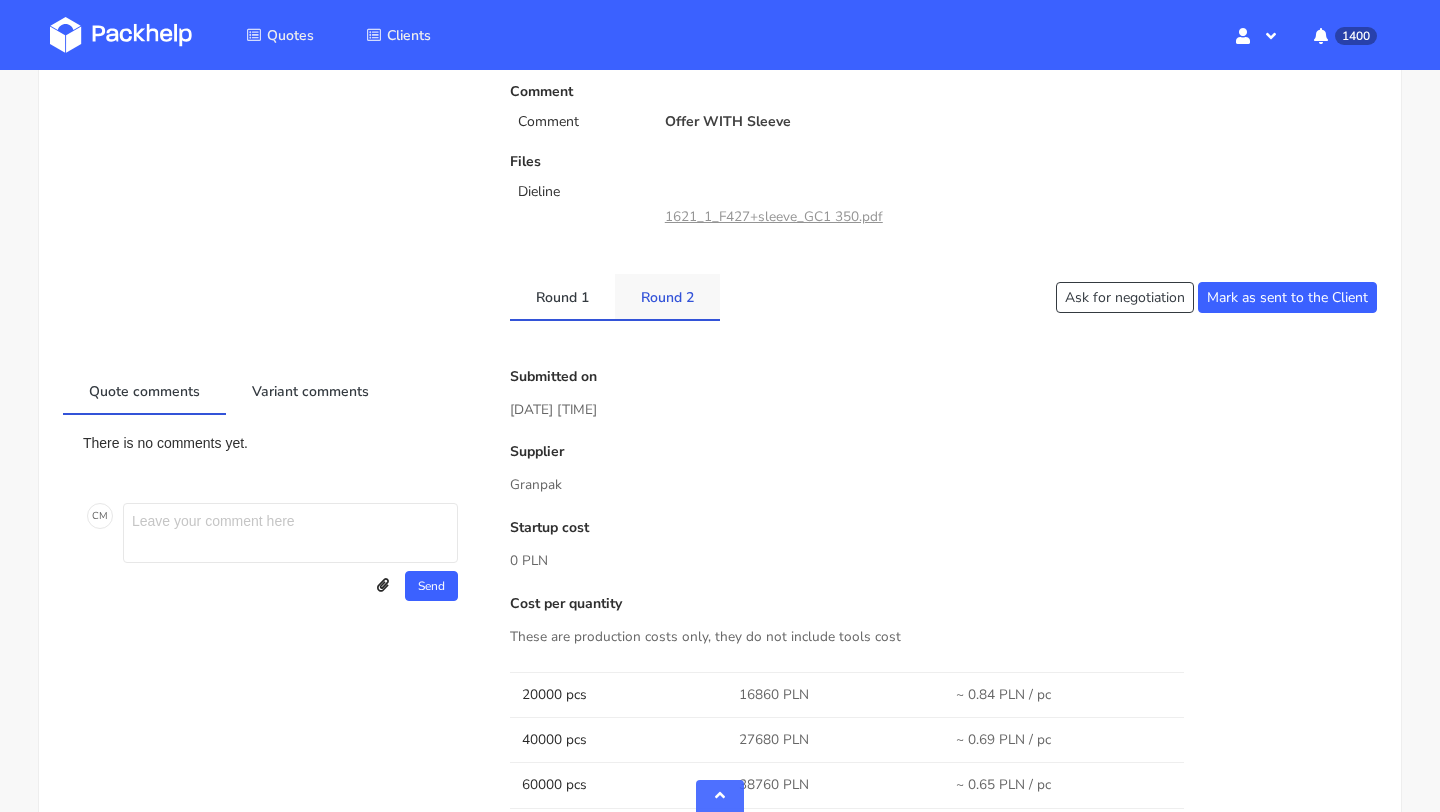 click on "Round 2" at bounding box center (667, 296) 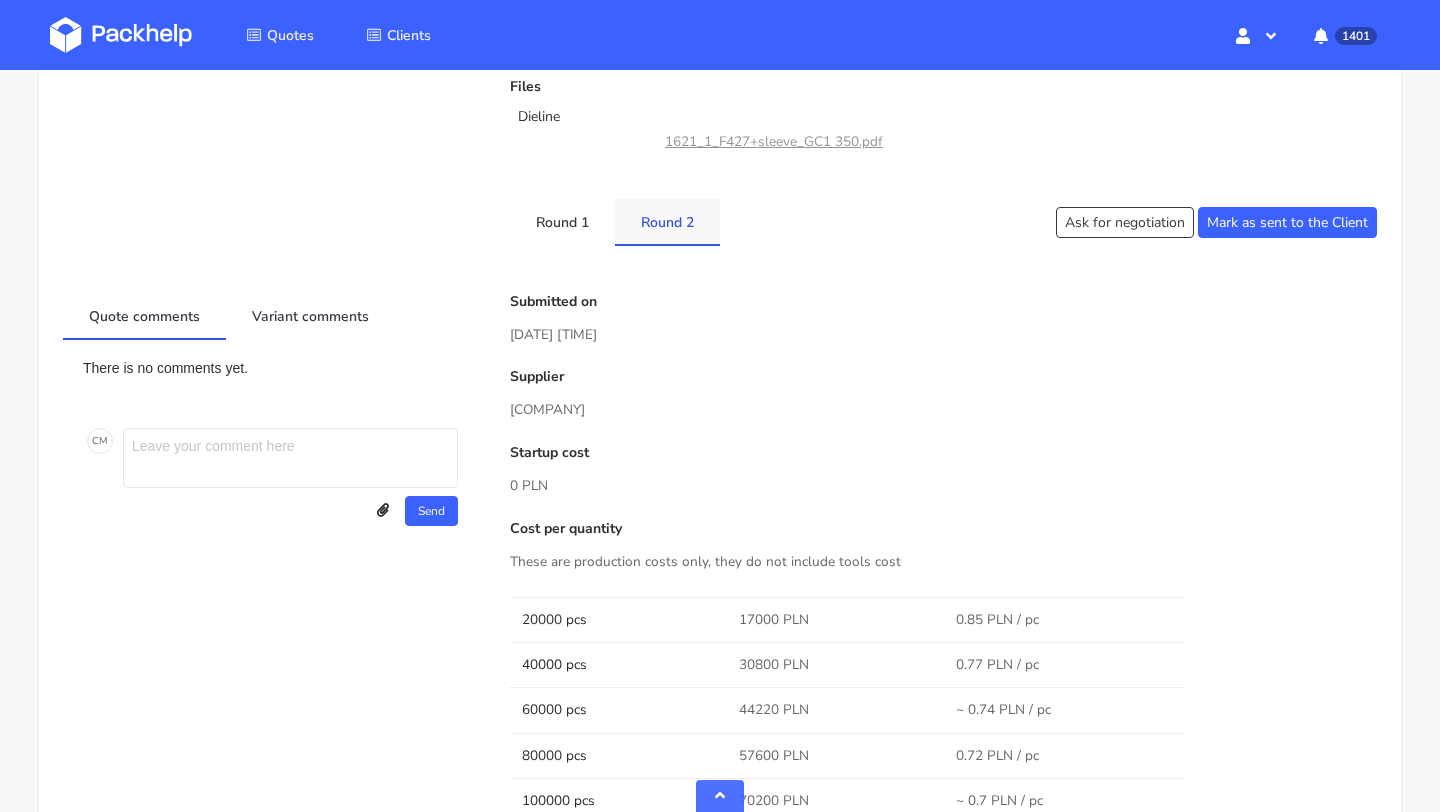 scroll, scrollTop: 839, scrollLeft: 0, axis: vertical 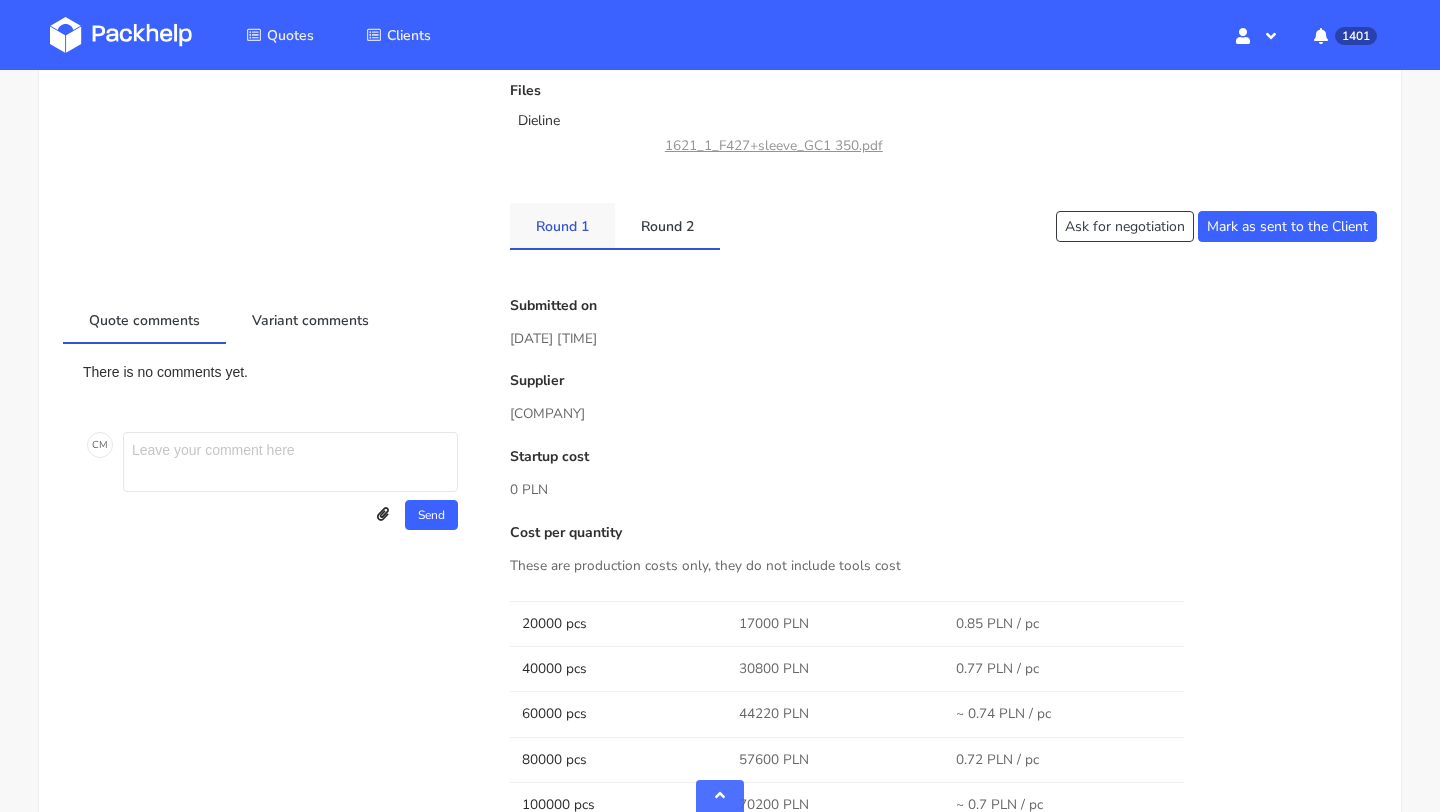 click on "Round 1" at bounding box center [562, 225] 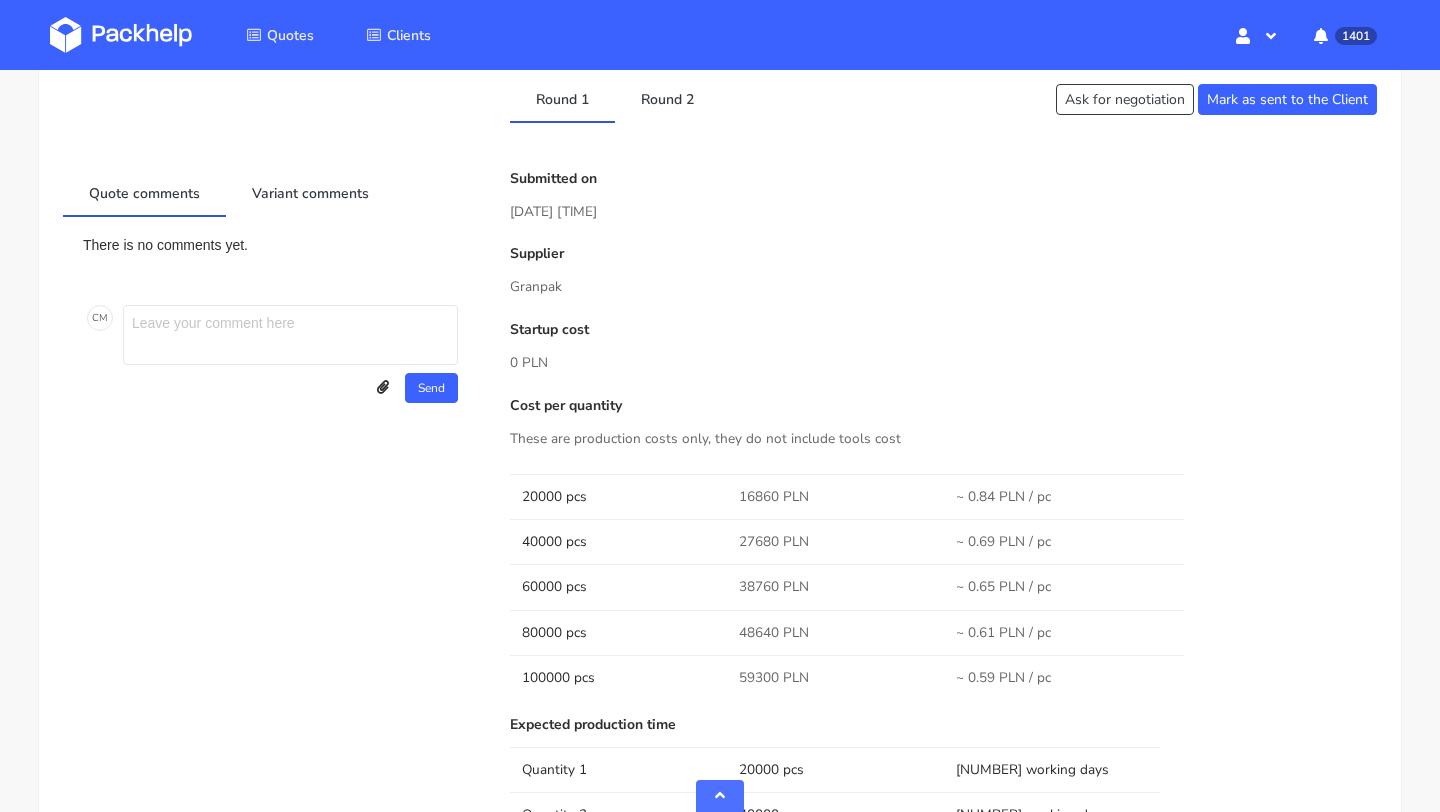 scroll, scrollTop: 965, scrollLeft: 0, axis: vertical 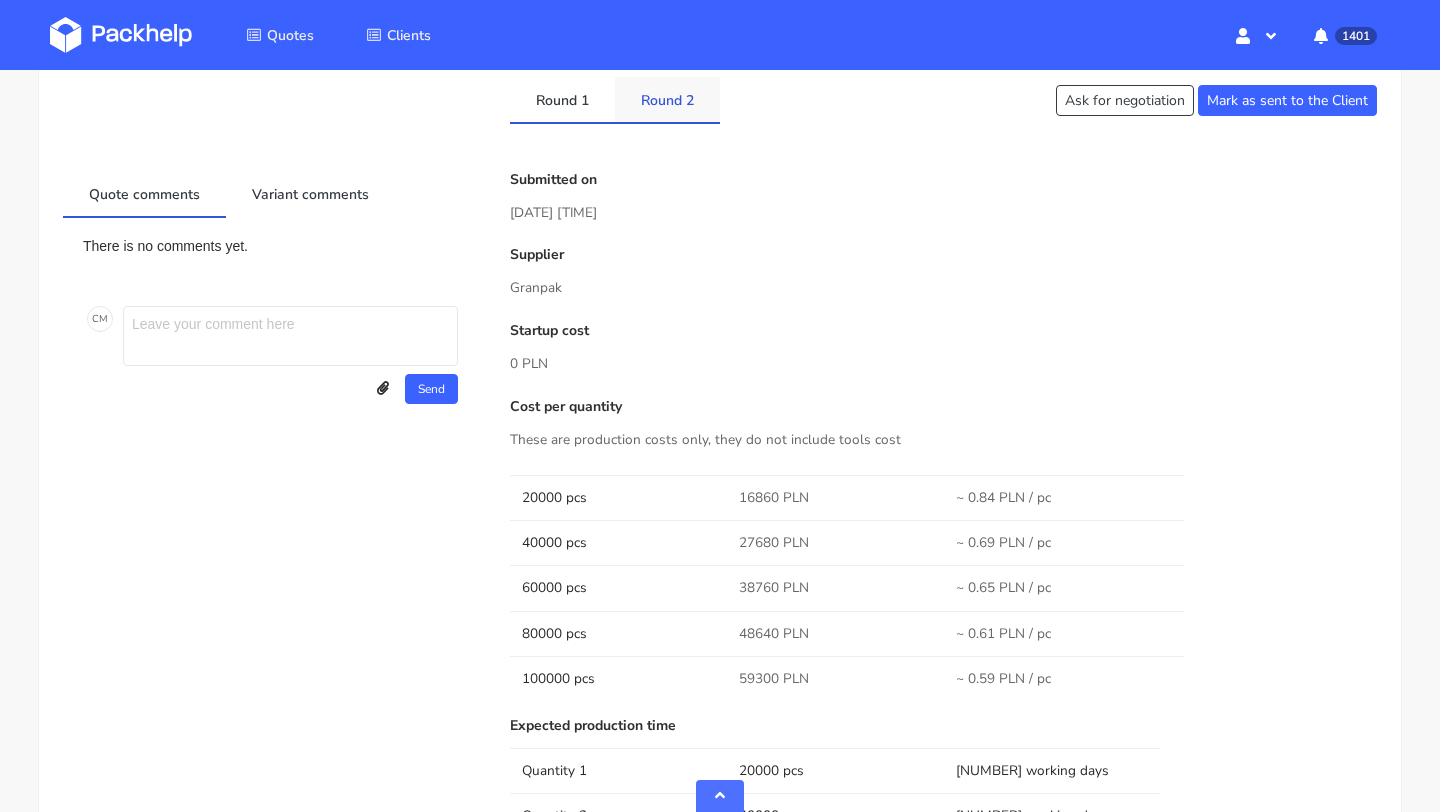 click on "Round 2" at bounding box center [562, 99] 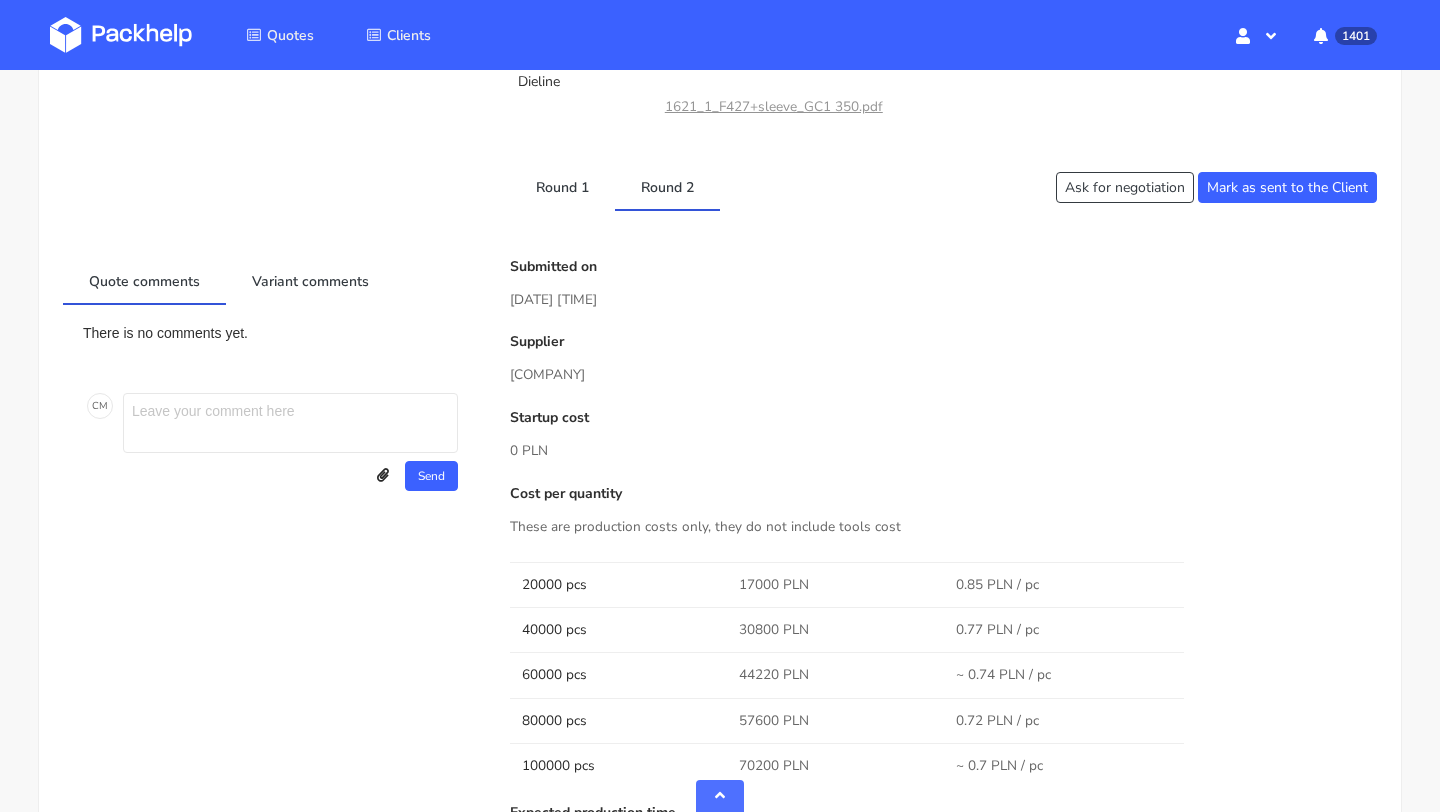 scroll, scrollTop: 549, scrollLeft: 0, axis: vertical 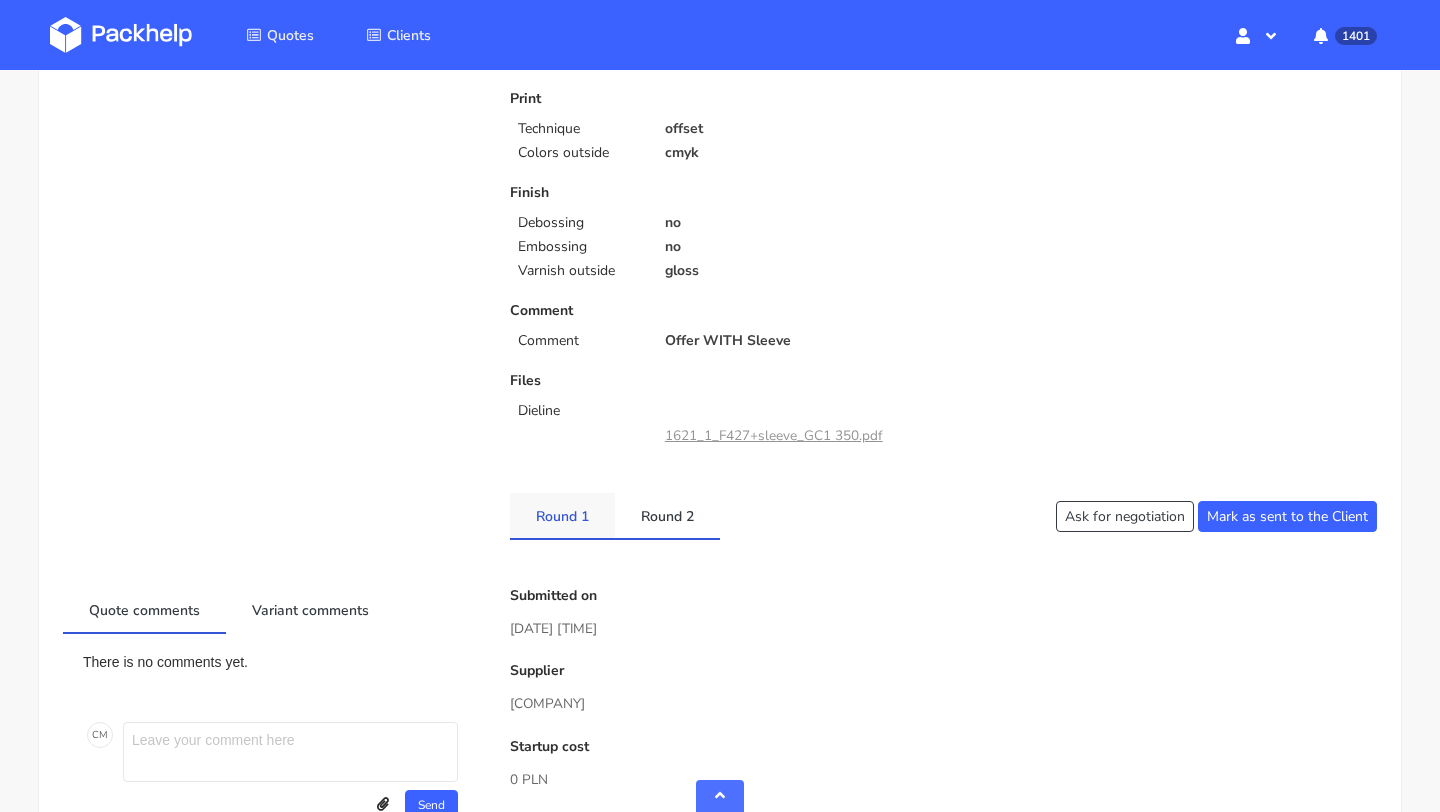 click on "Round 1" at bounding box center (562, 515) 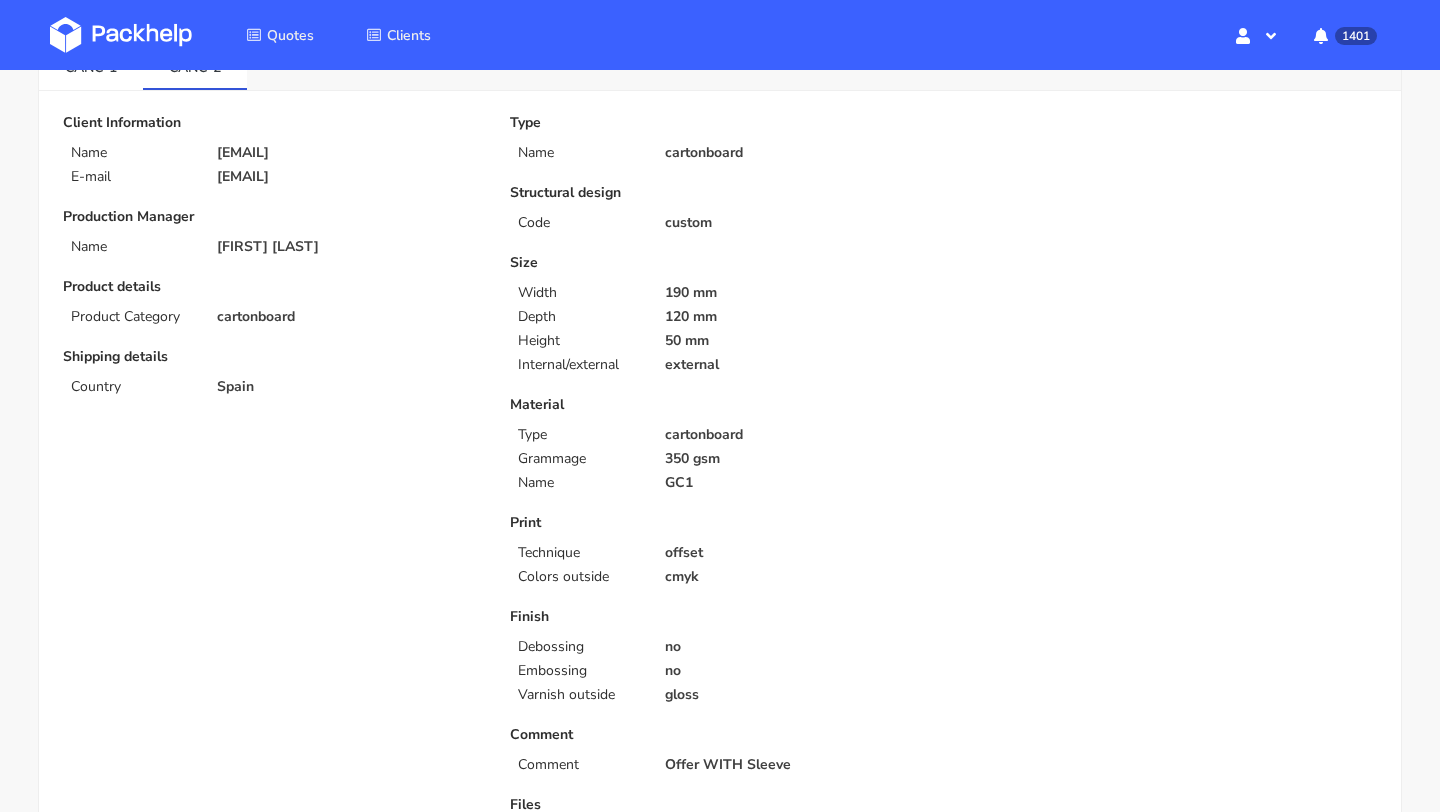 scroll, scrollTop: 0, scrollLeft: 0, axis: both 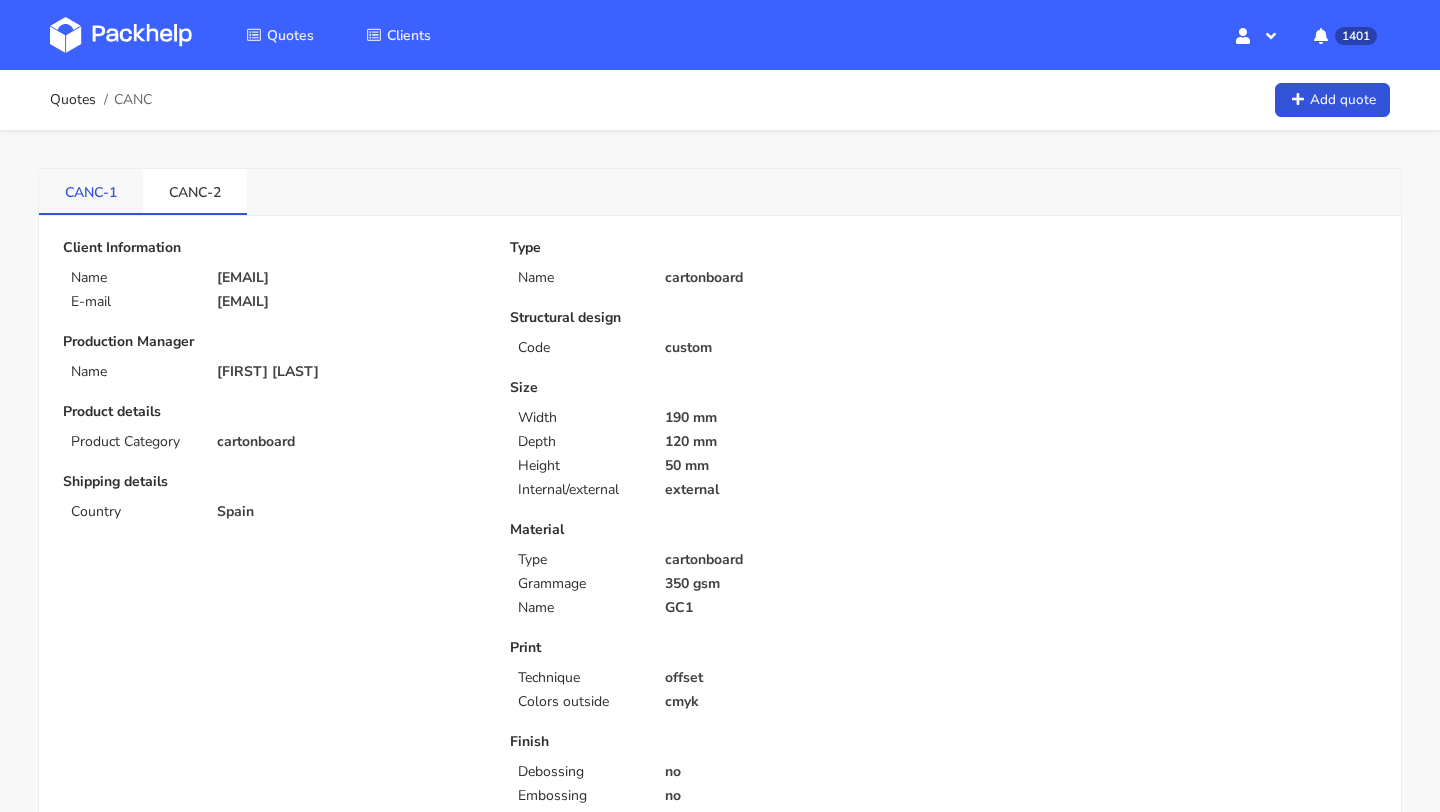 click on "CANC-1" at bounding box center (91, 191) 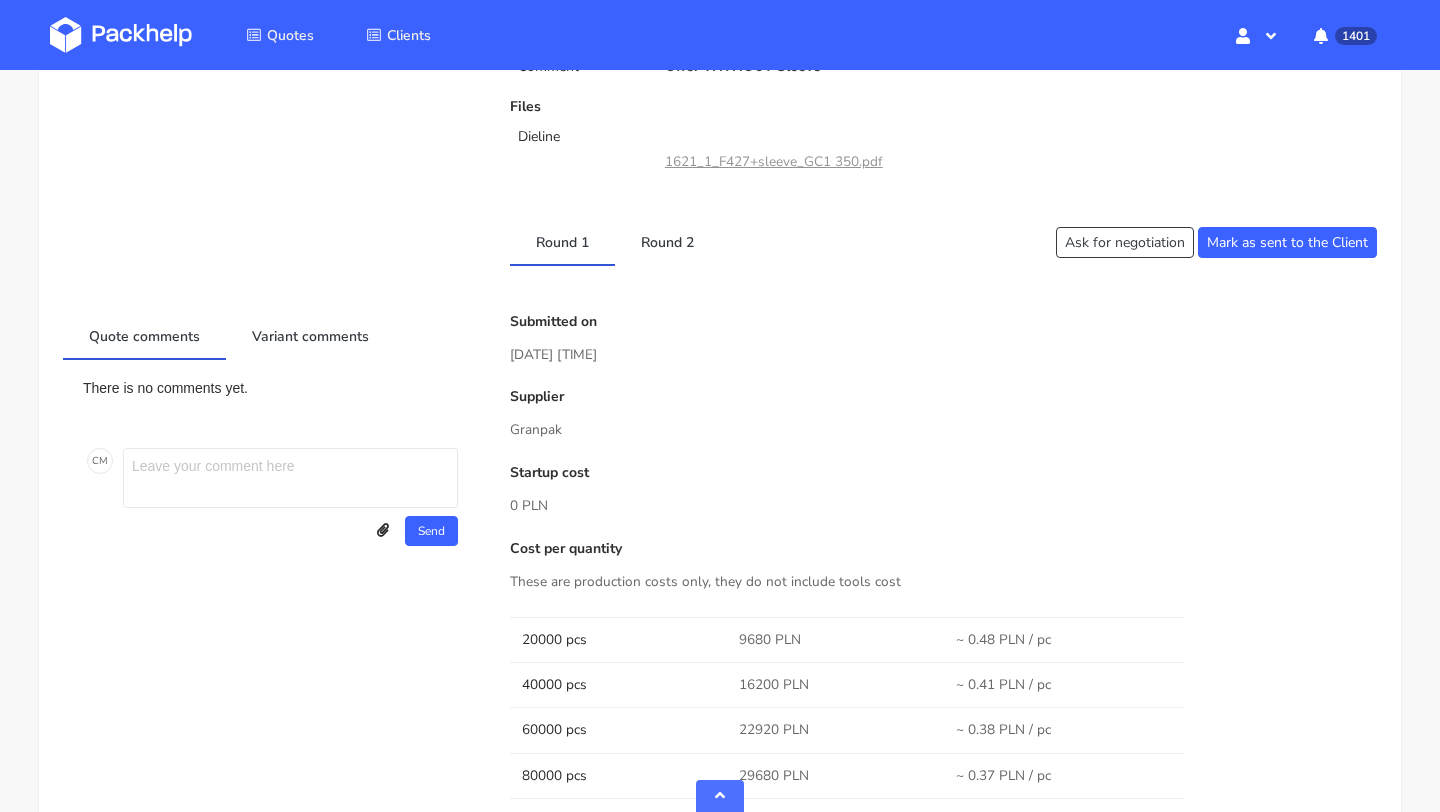 scroll, scrollTop: 821, scrollLeft: 0, axis: vertical 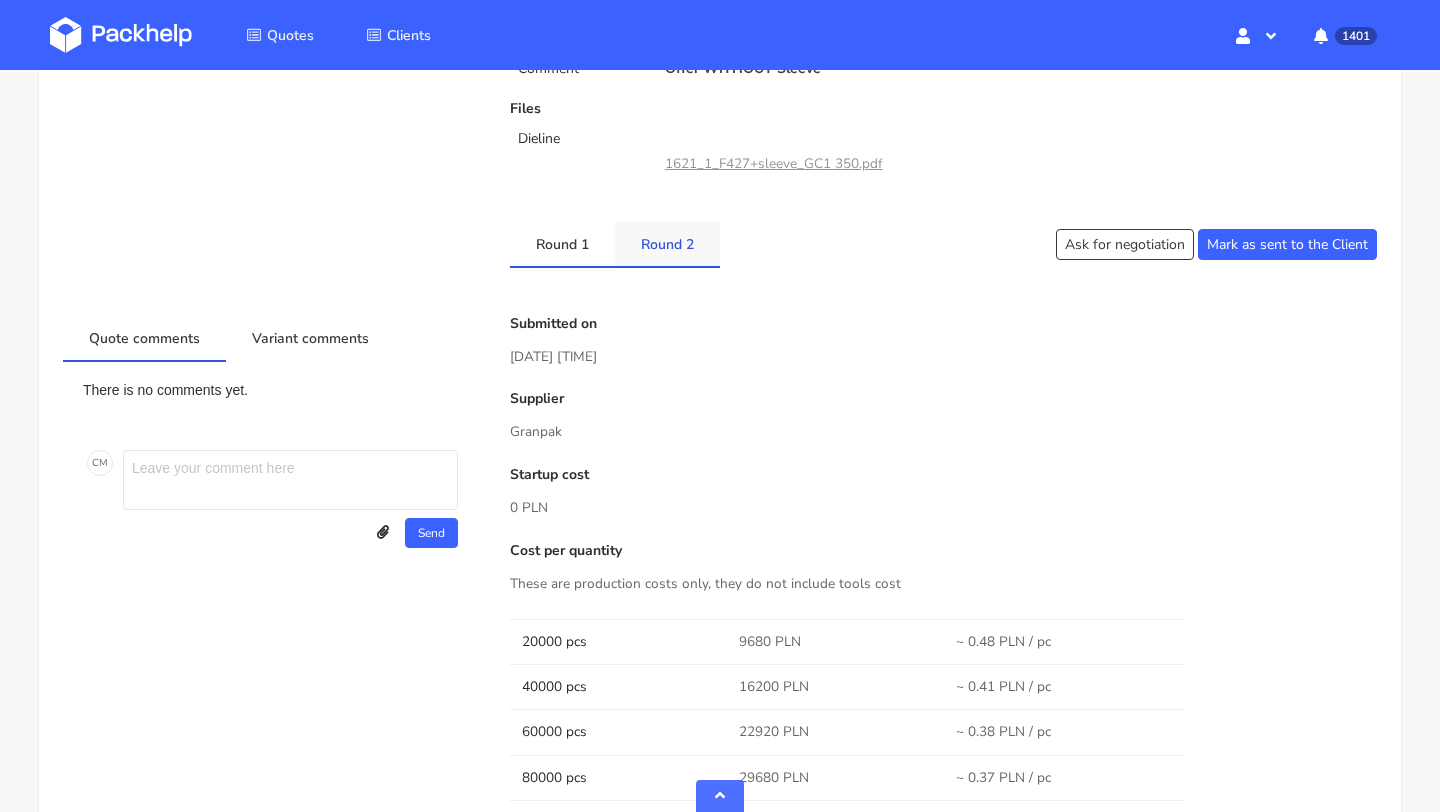 click on "Round 2" at bounding box center (667, 243) 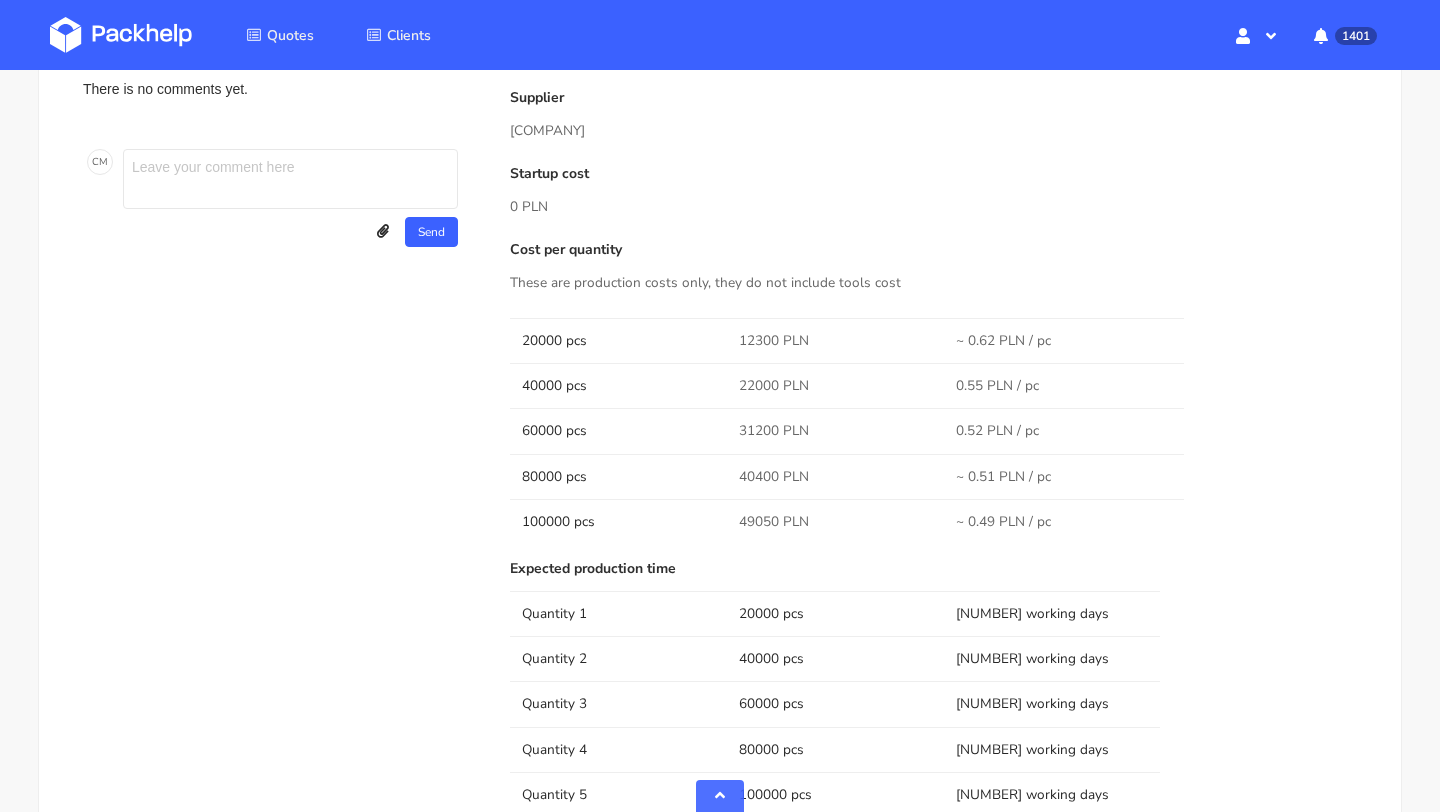 scroll, scrollTop: 975, scrollLeft: 0, axis: vertical 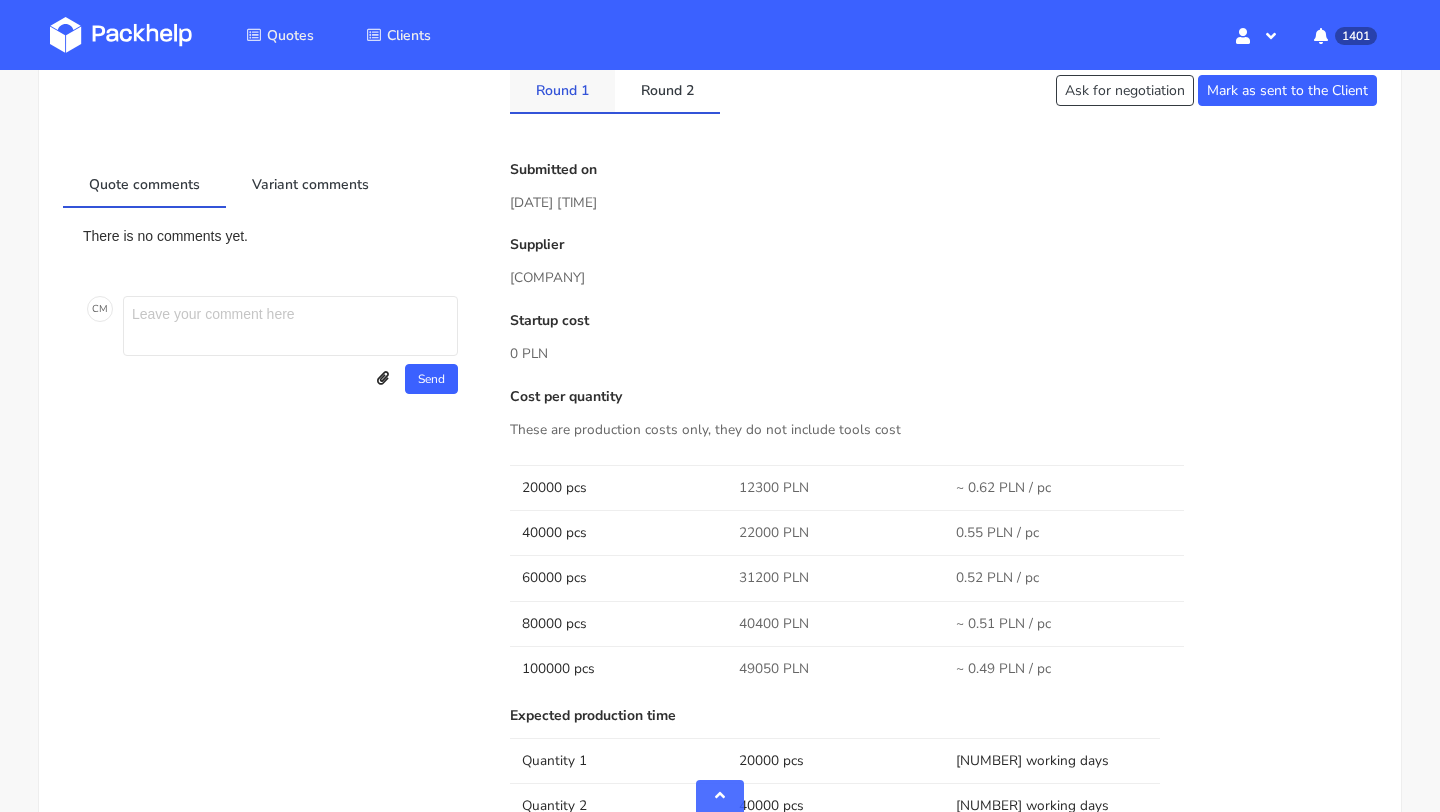 click on "Round 1" at bounding box center [562, 89] 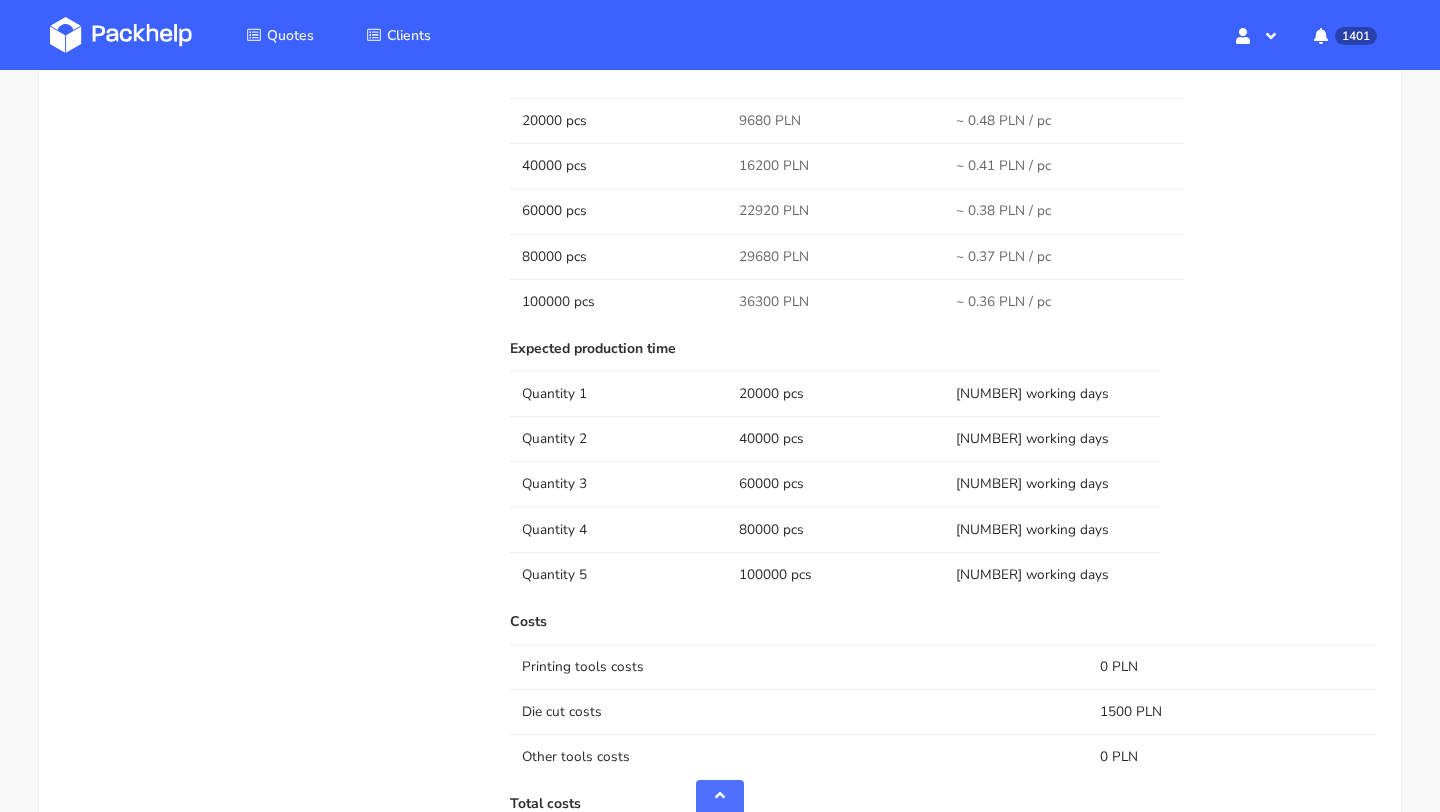 scroll, scrollTop: 823, scrollLeft: 0, axis: vertical 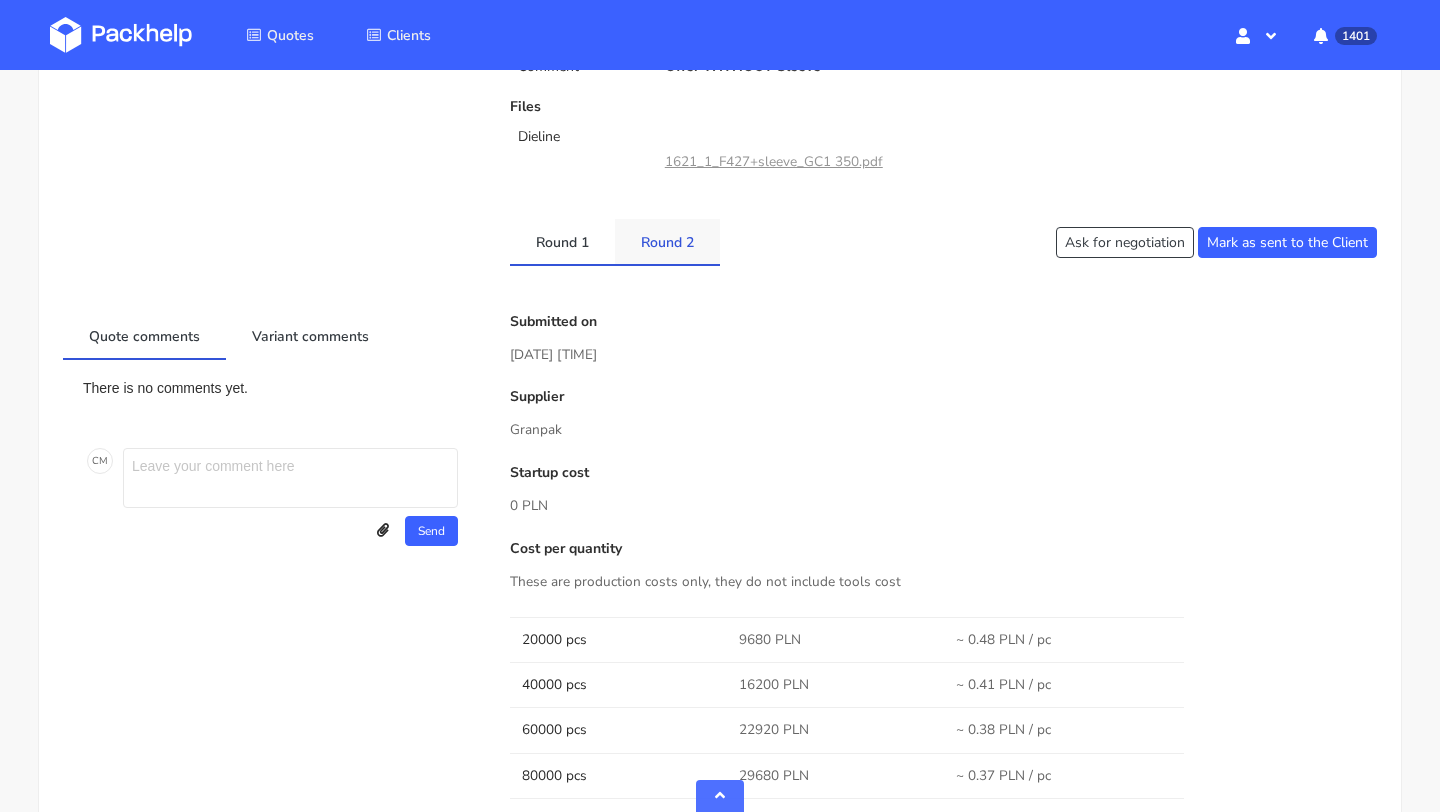 click on "Round 2" at bounding box center [562, 241] 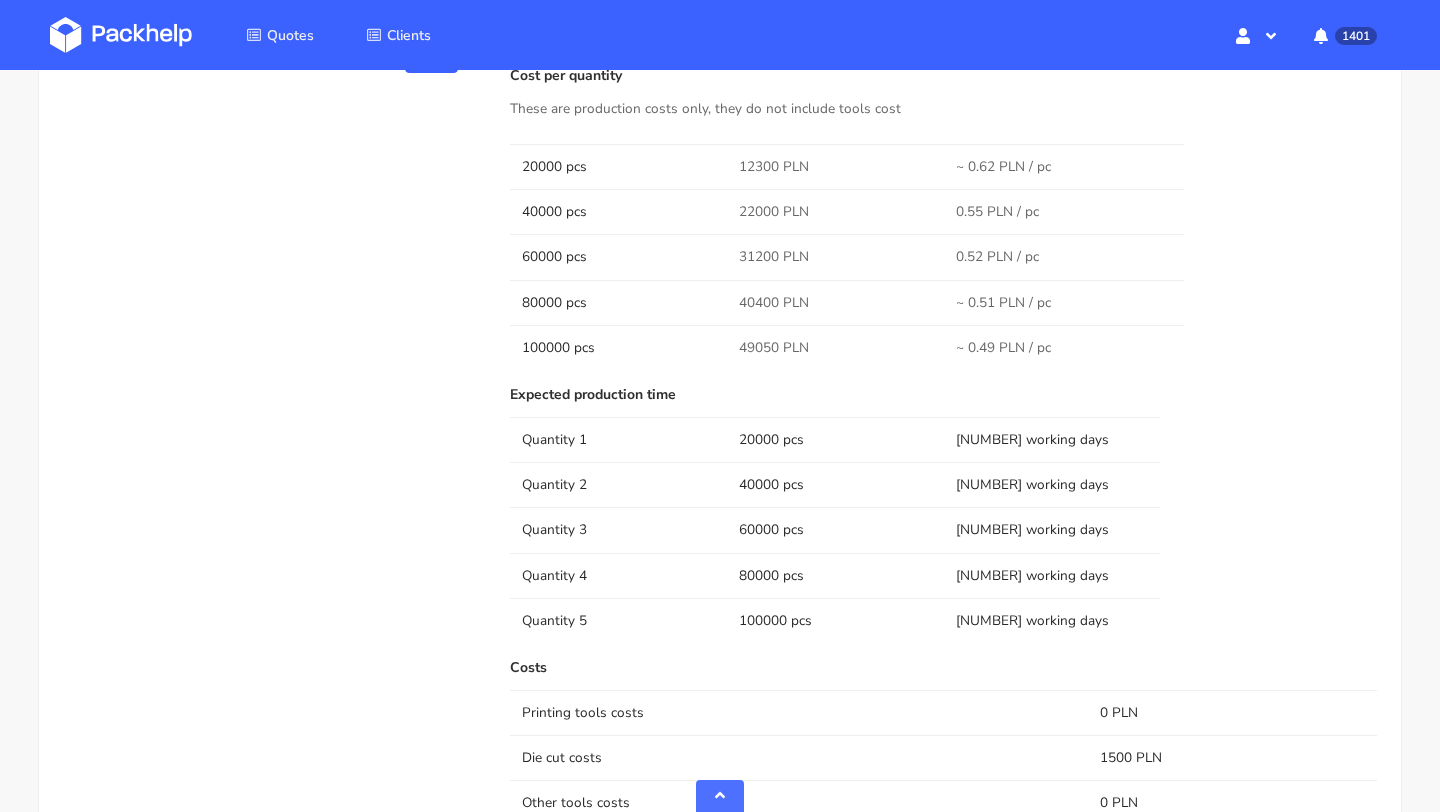 scroll, scrollTop: 974, scrollLeft: 0, axis: vertical 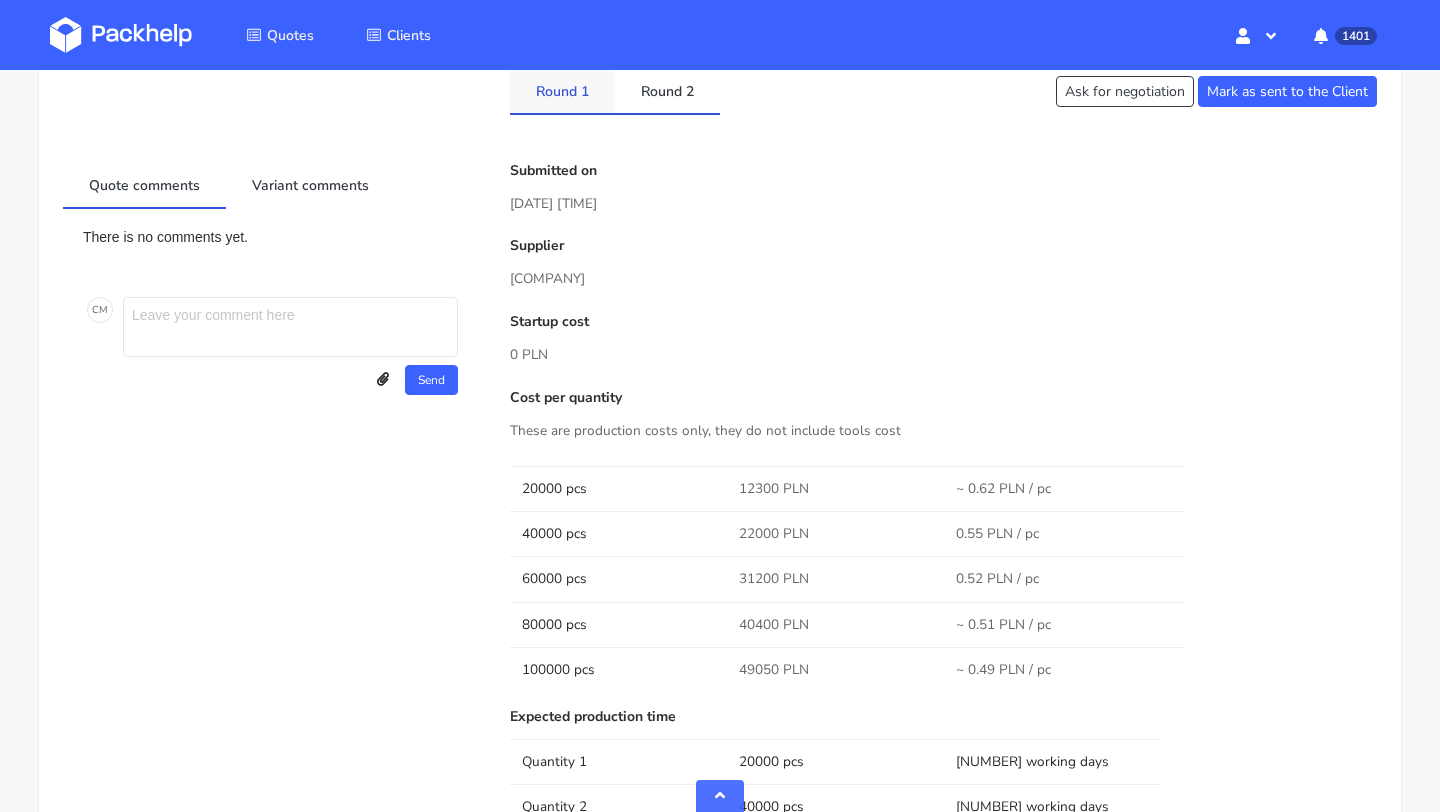 click on "Round 1" at bounding box center [562, 90] 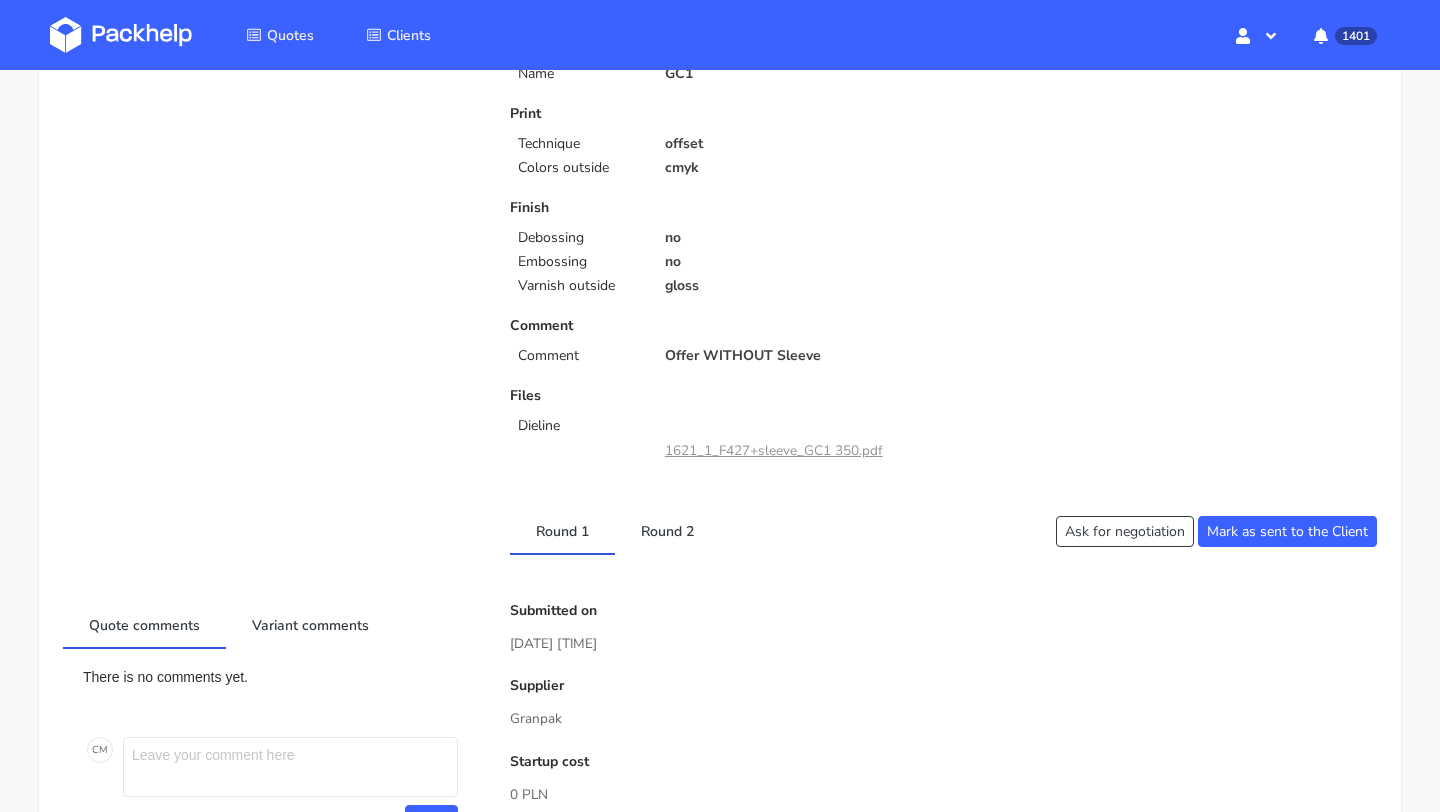 scroll, scrollTop: 0, scrollLeft: 0, axis: both 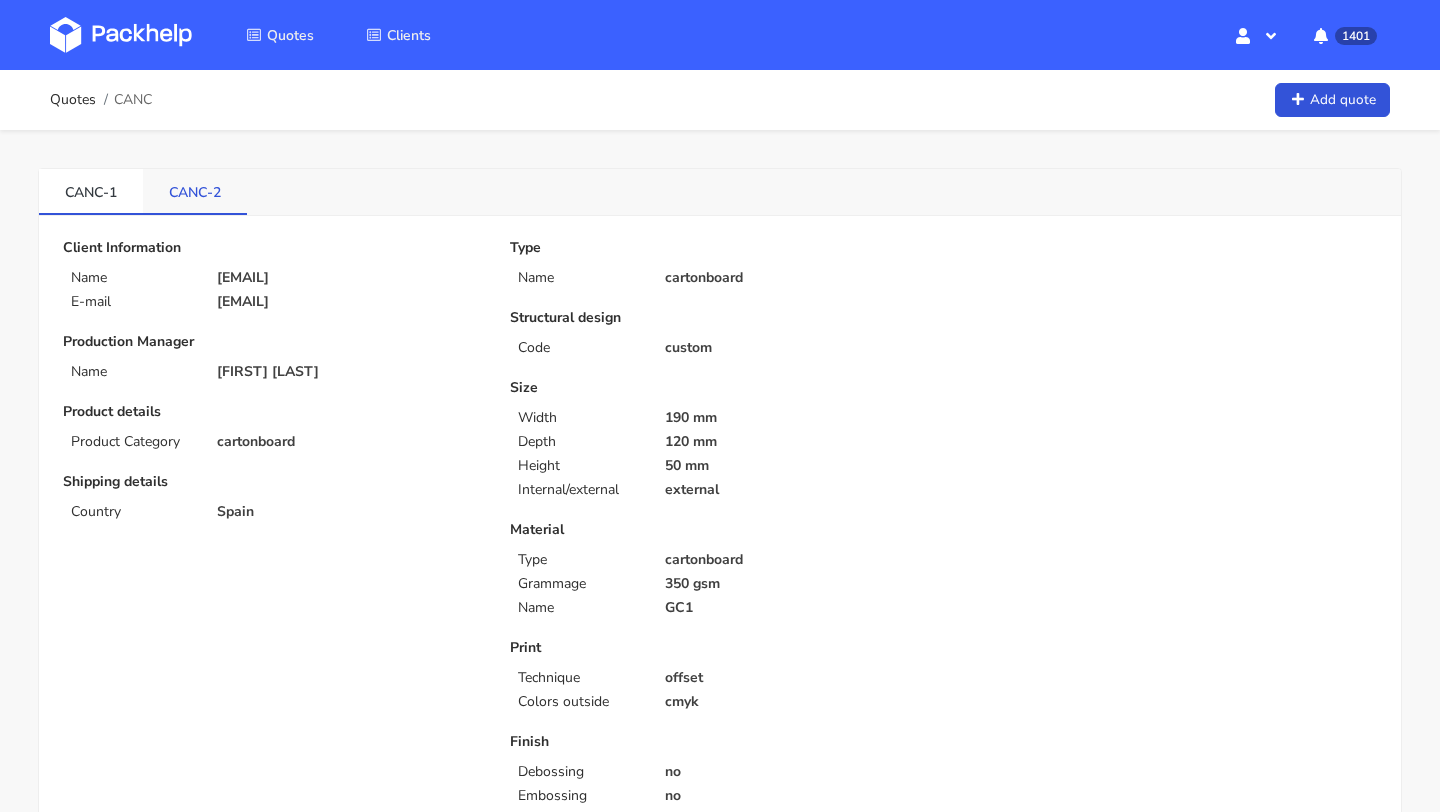 click on "CANC-2" at bounding box center (91, 191) 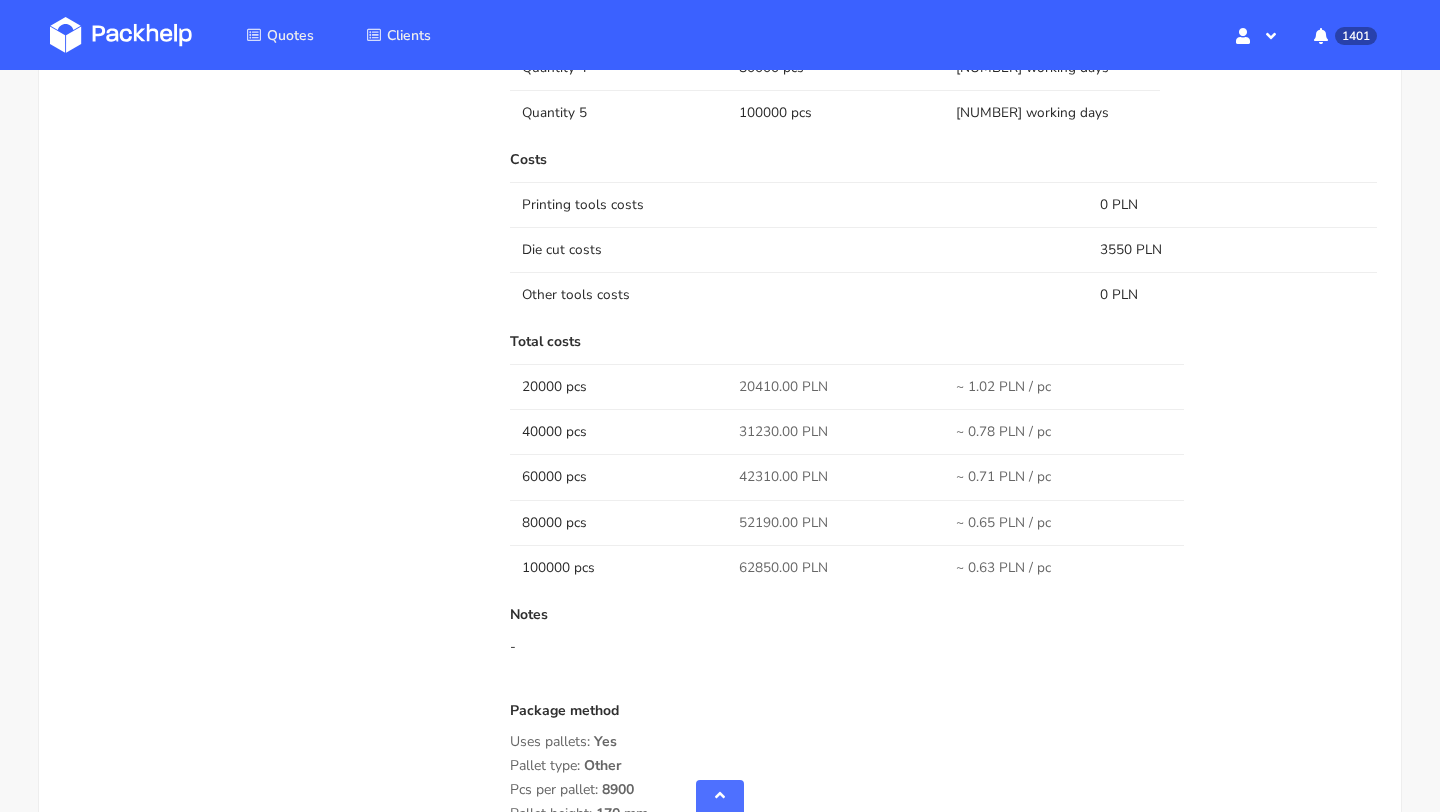 scroll, scrollTop: 1802, scrollLeft: 0, axis: vertical 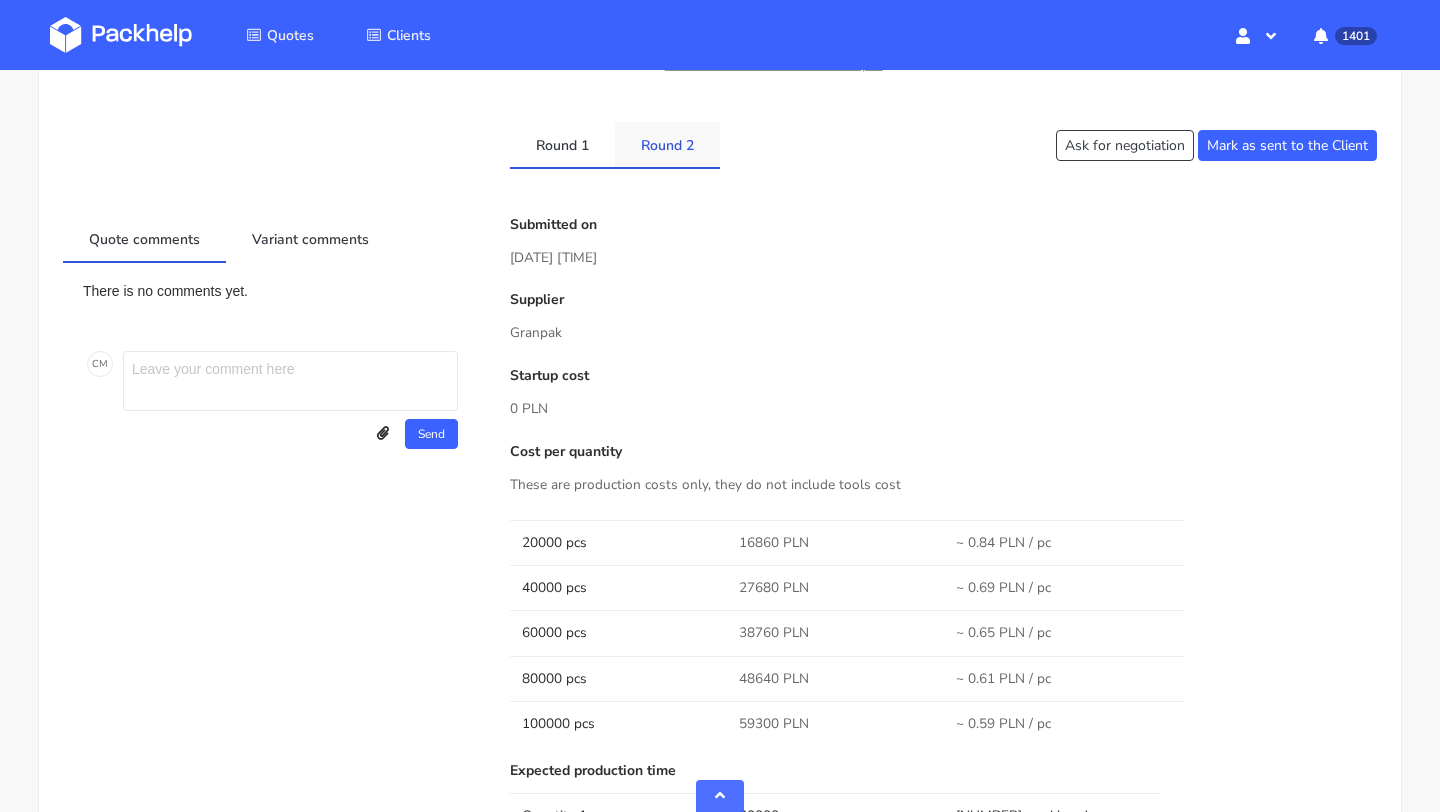 click on "Round 2" at bounding box center (667, 144) 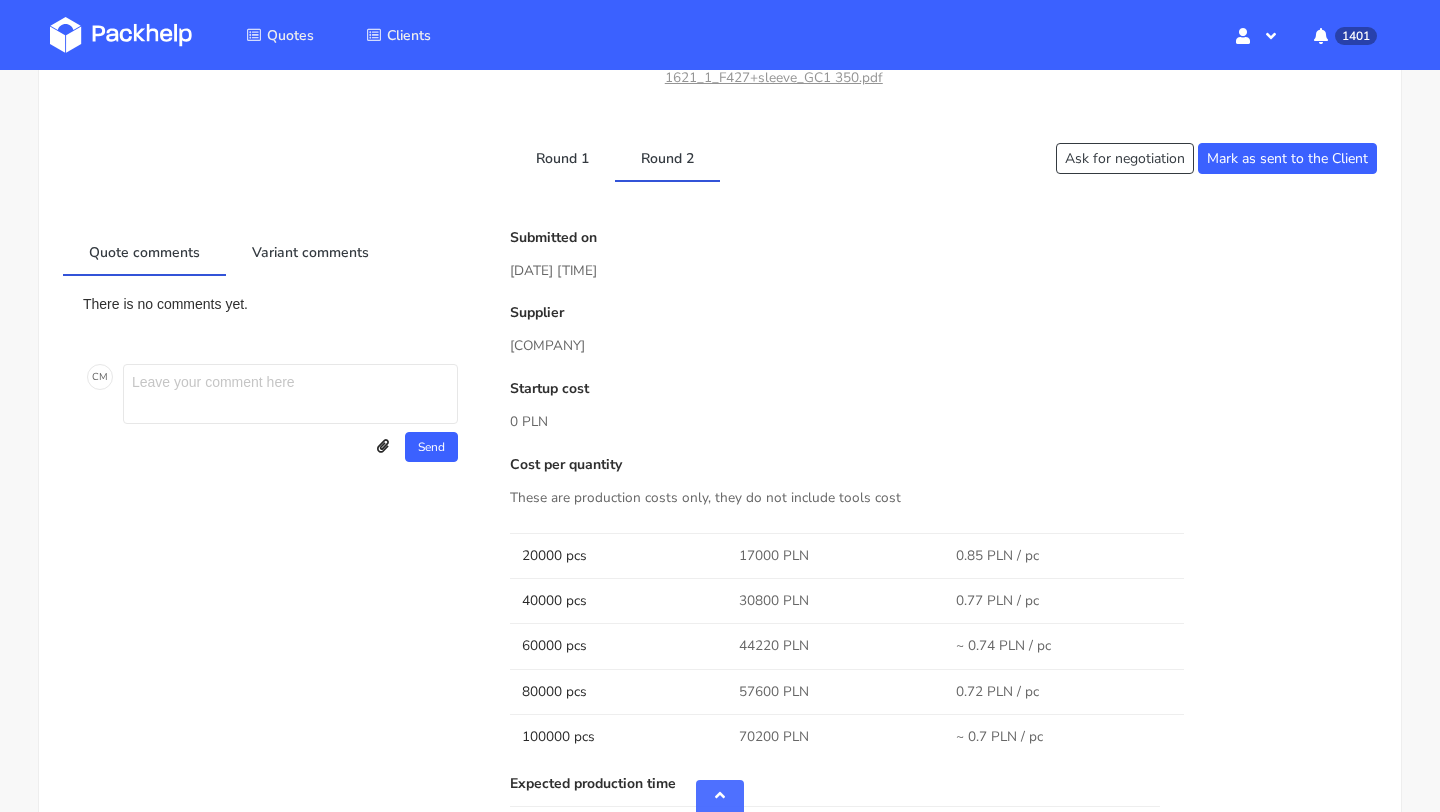 scroll, scrollTop: 786, scrollLeft: 0, axis: vertical 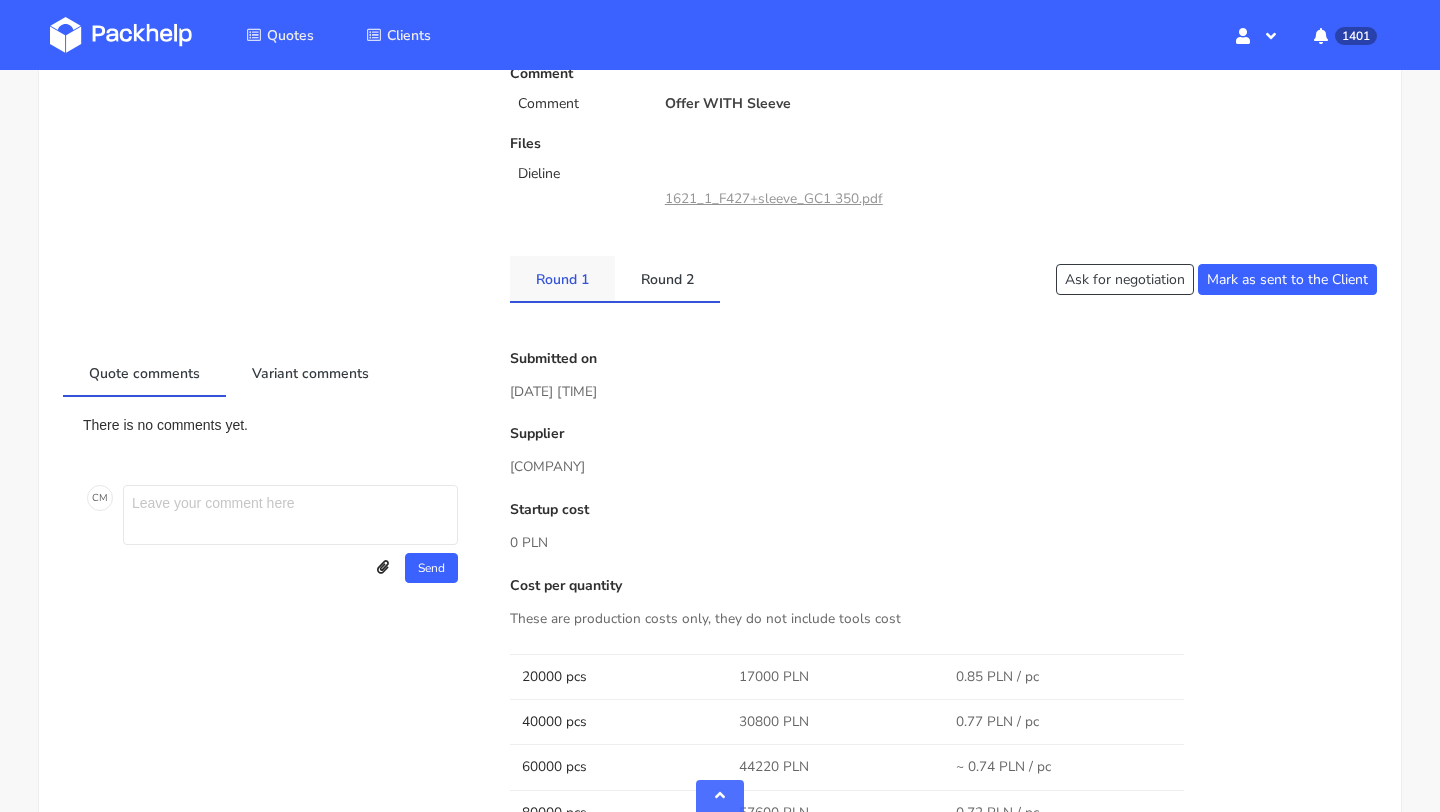 click on "Round 1" at bounding box center [562, 278] 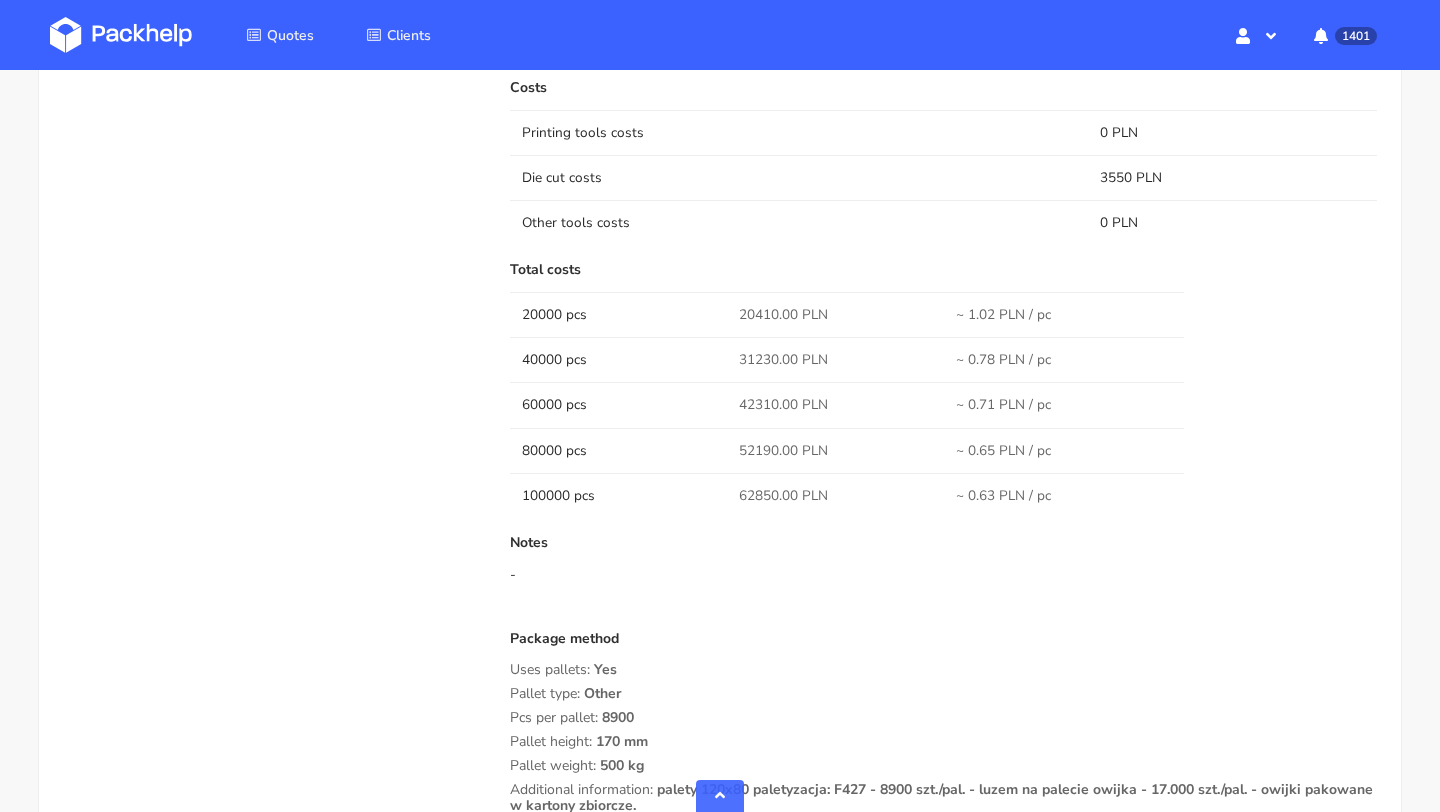 scroll, scrollTop: 1881, scrollLeft: 0, axis: vertical 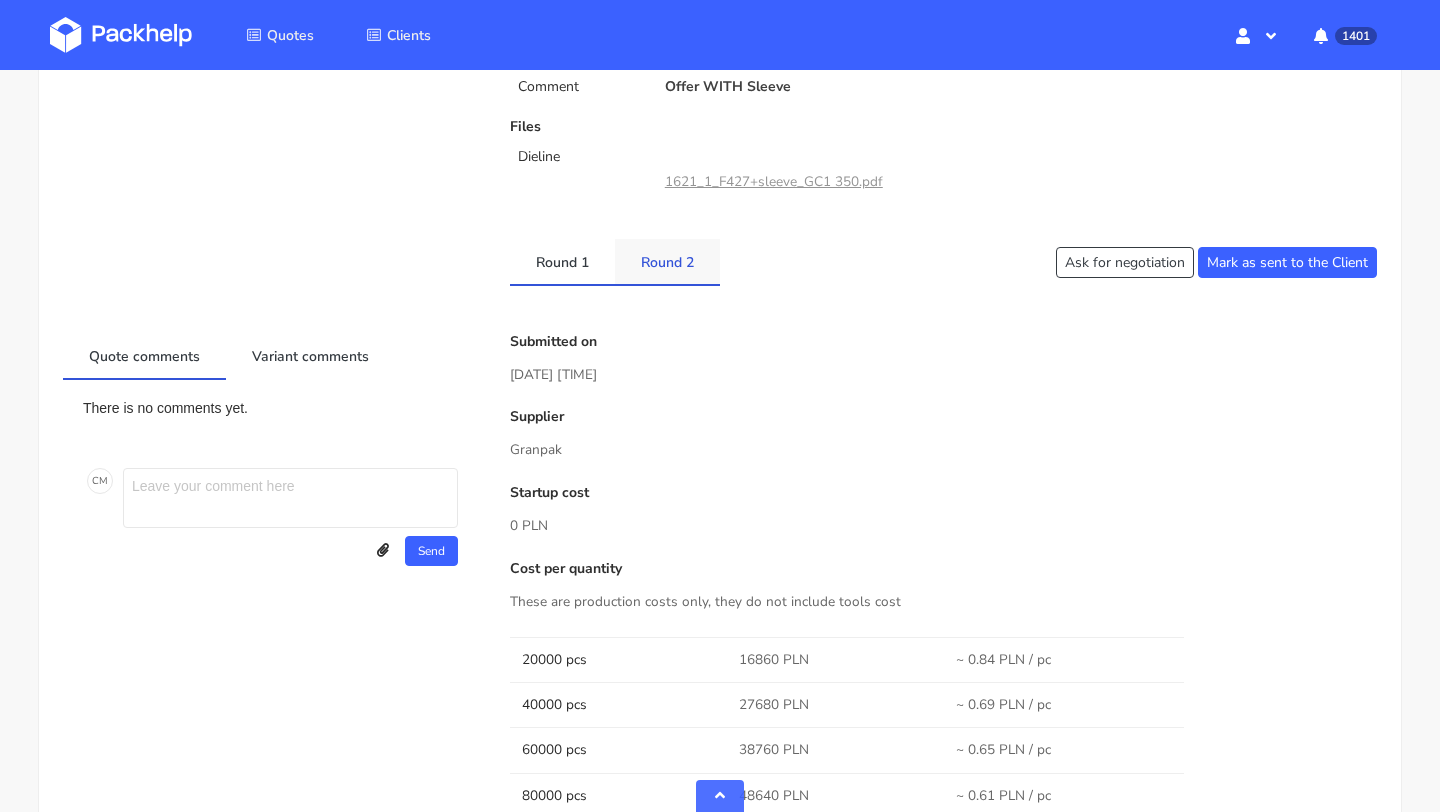 click on "Round 2" at bounding box center [562, 261] 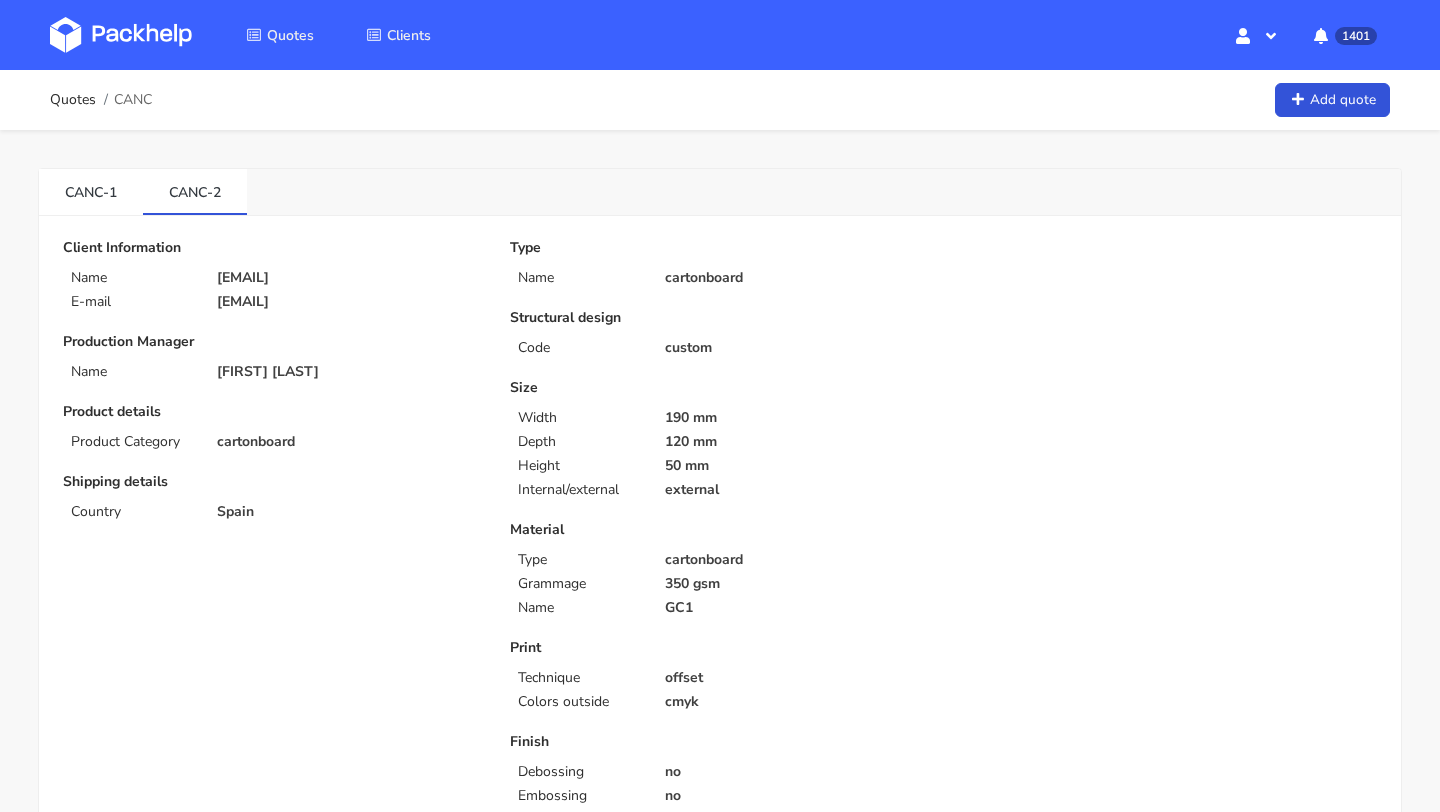 scroll, scrollTop: 811, scrollLeft: 0, axis: vertical 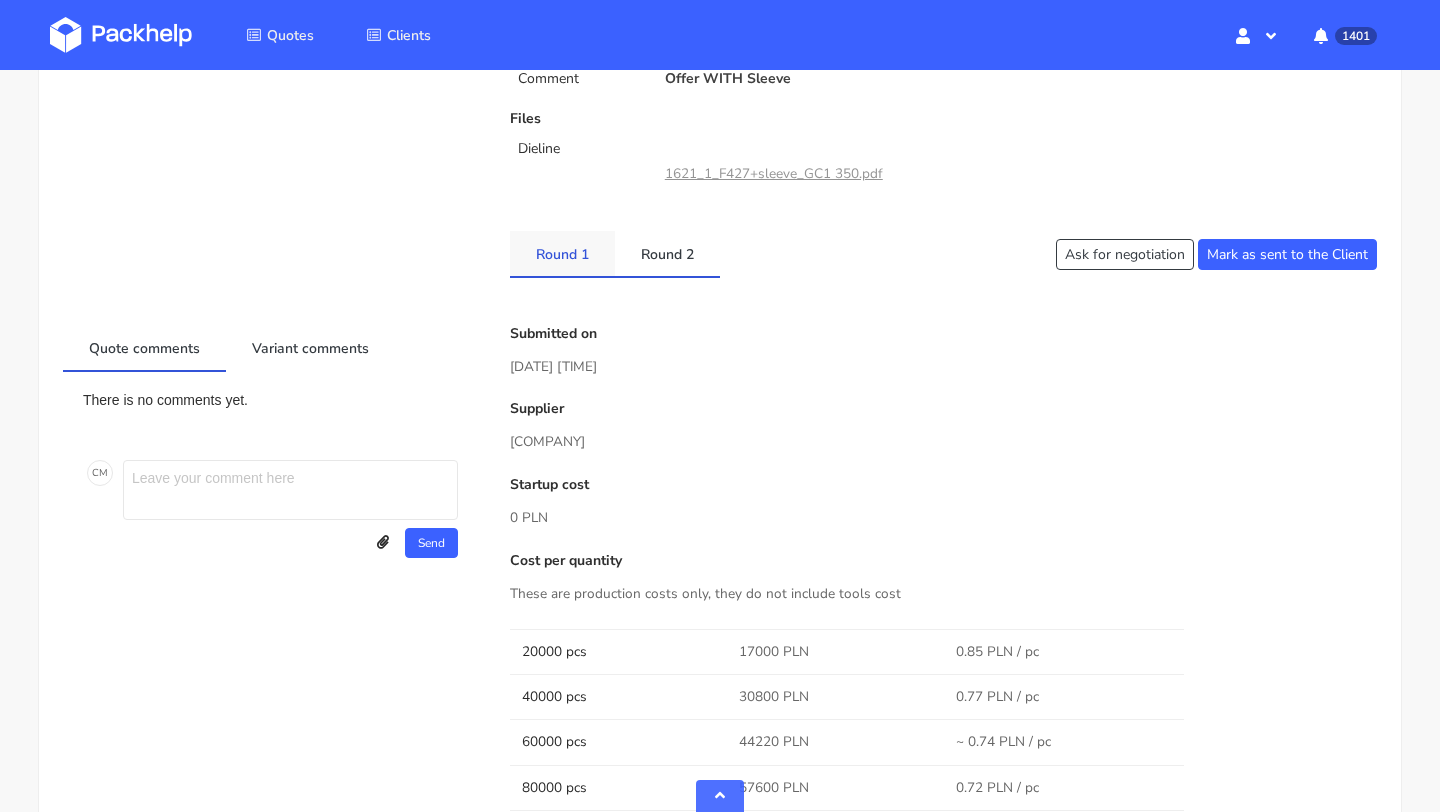 click on "Round 1" at bounding box center (562, 253) 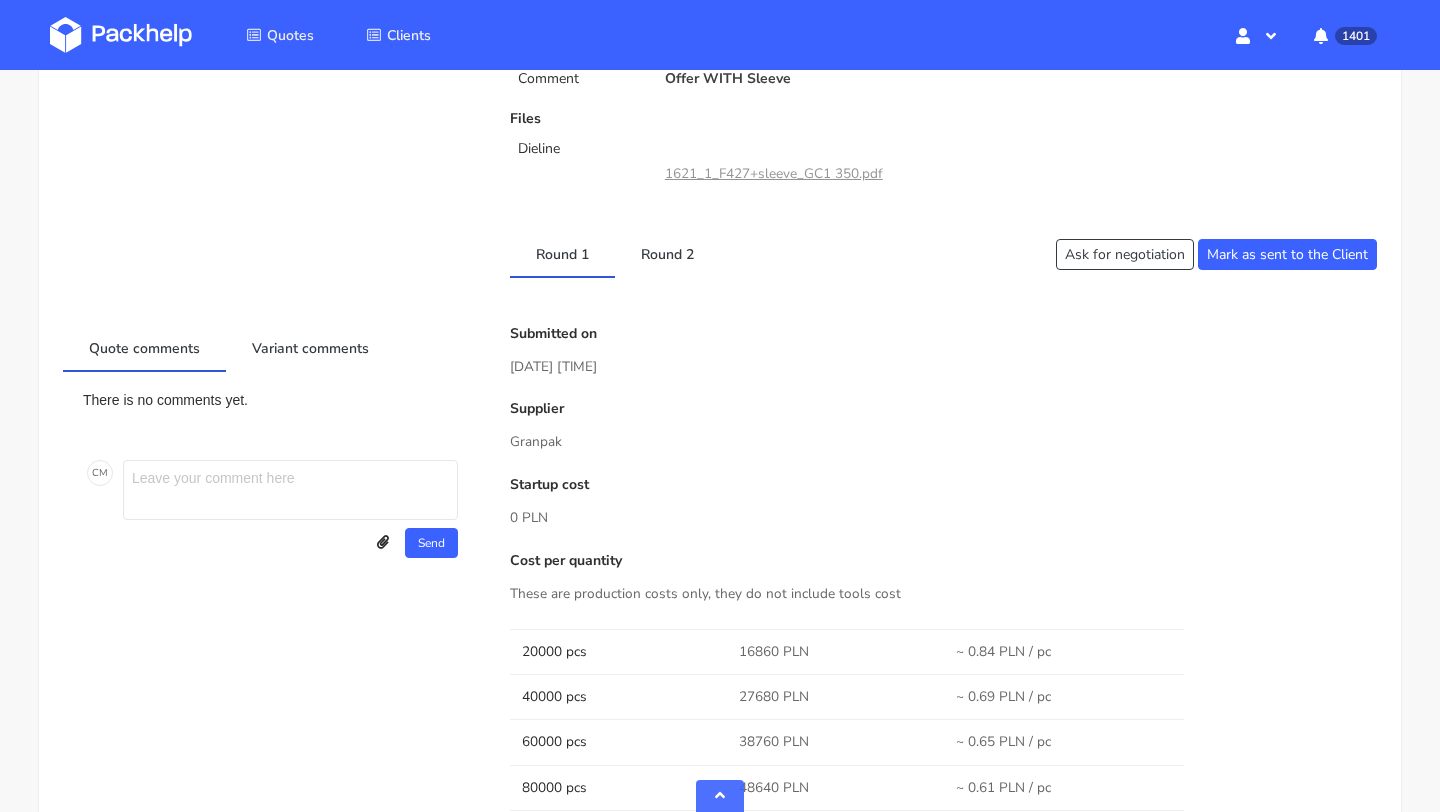 drag, startPoint x: 578, startPoint y: 447, endPoint x: 505, endPoint y: 446, distance: 73.00685 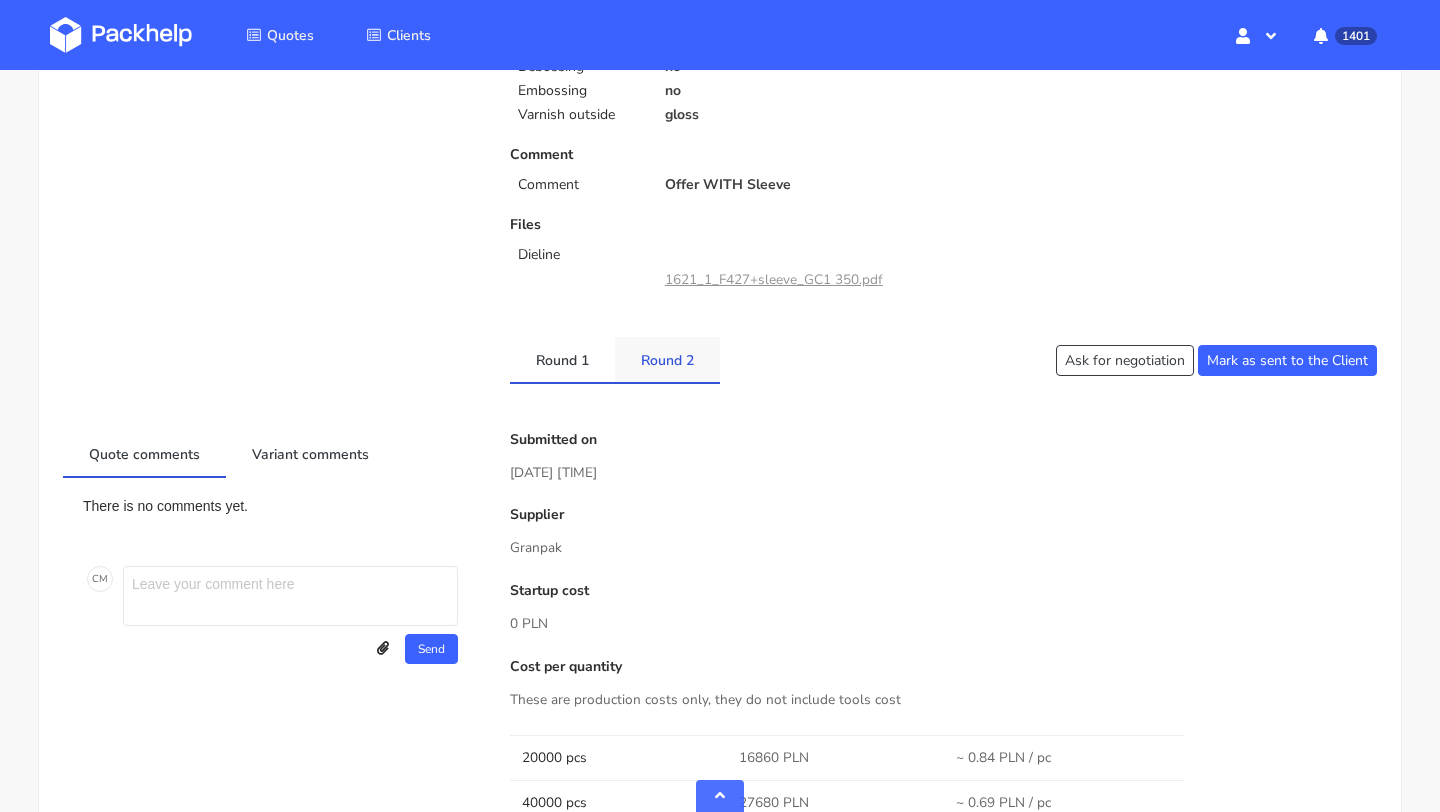 click on "Round 2" at bounding box center (562, 359) 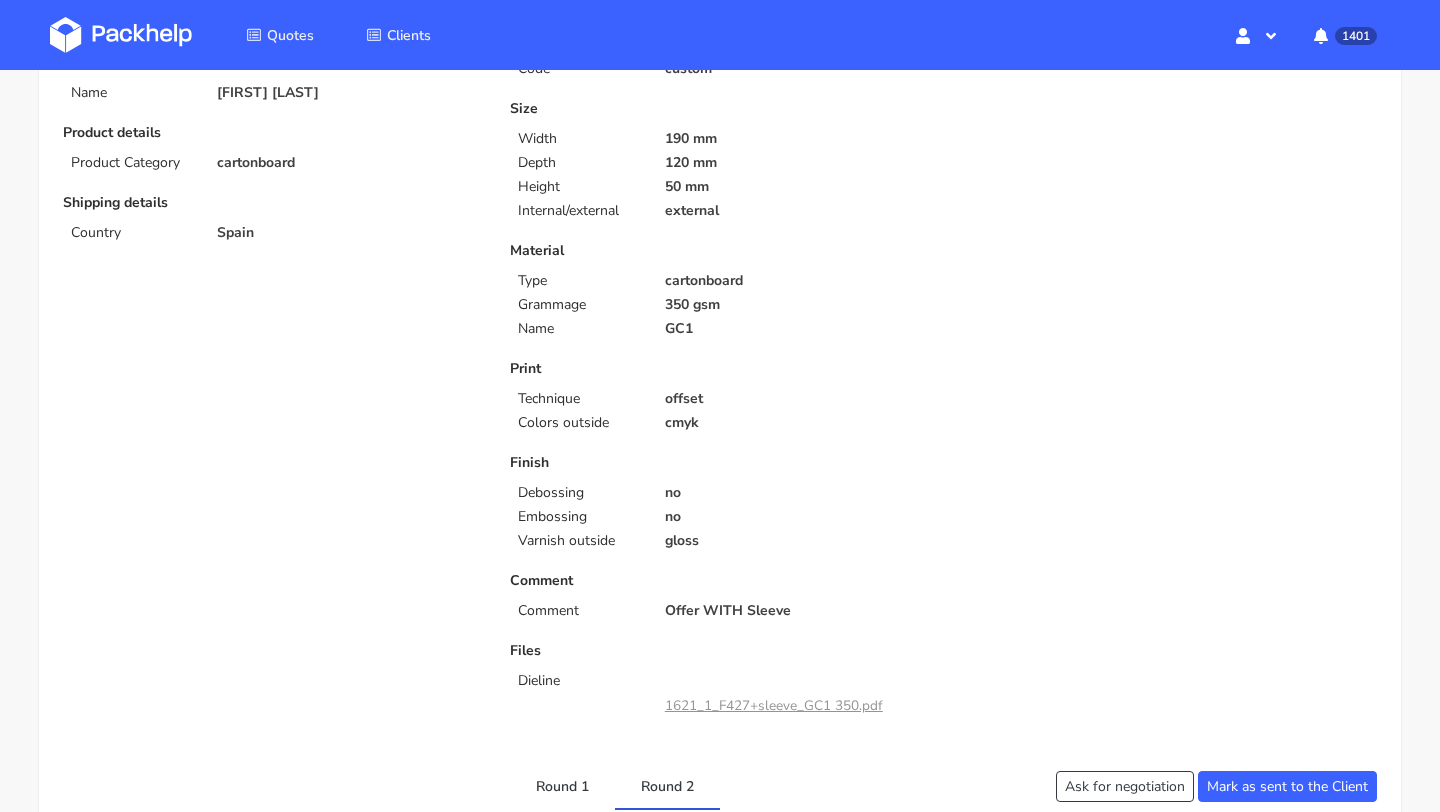 scroll, scrollTop: 851, scrollLeft: 0, axis: vertical 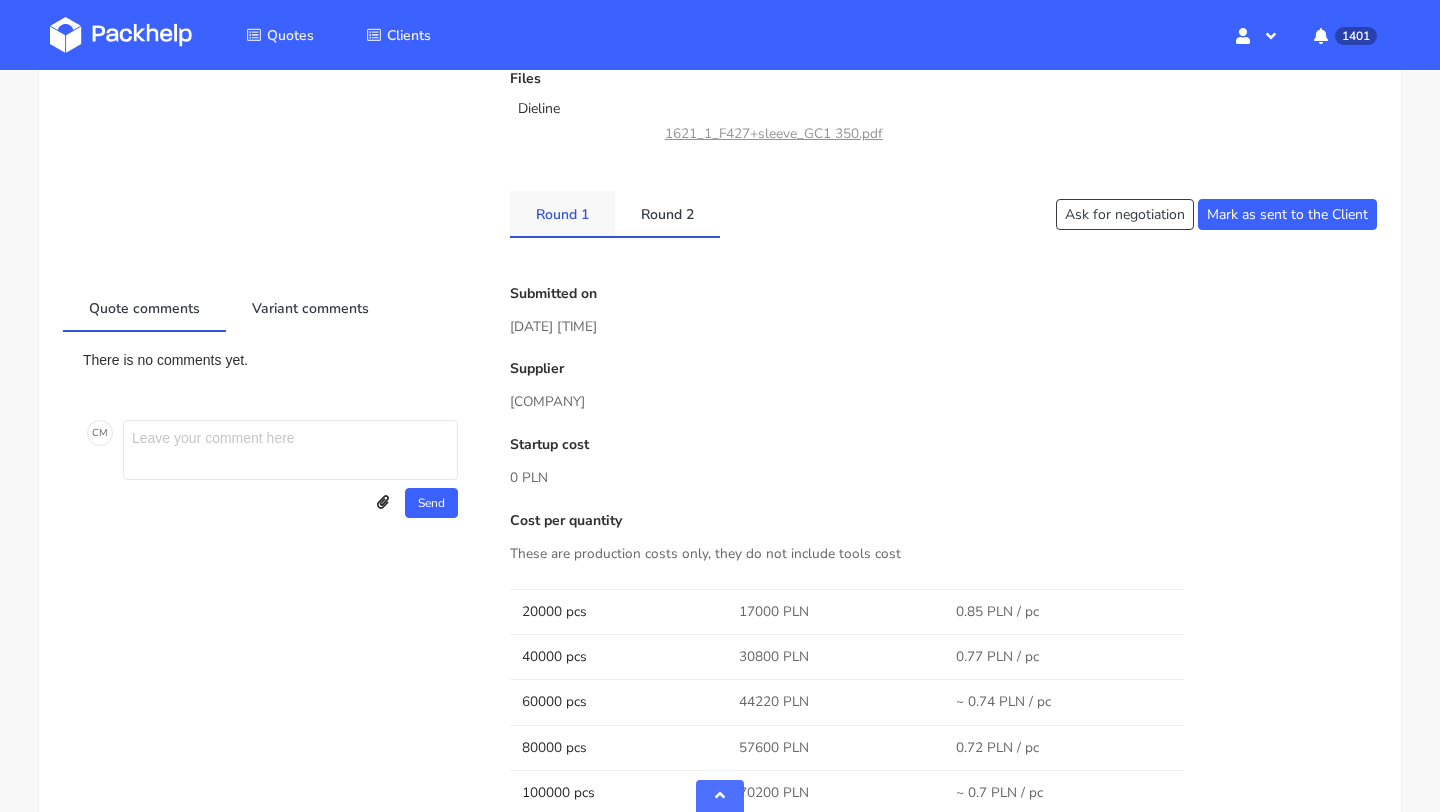 click on "Round 1" at bounding box center (562, 213) 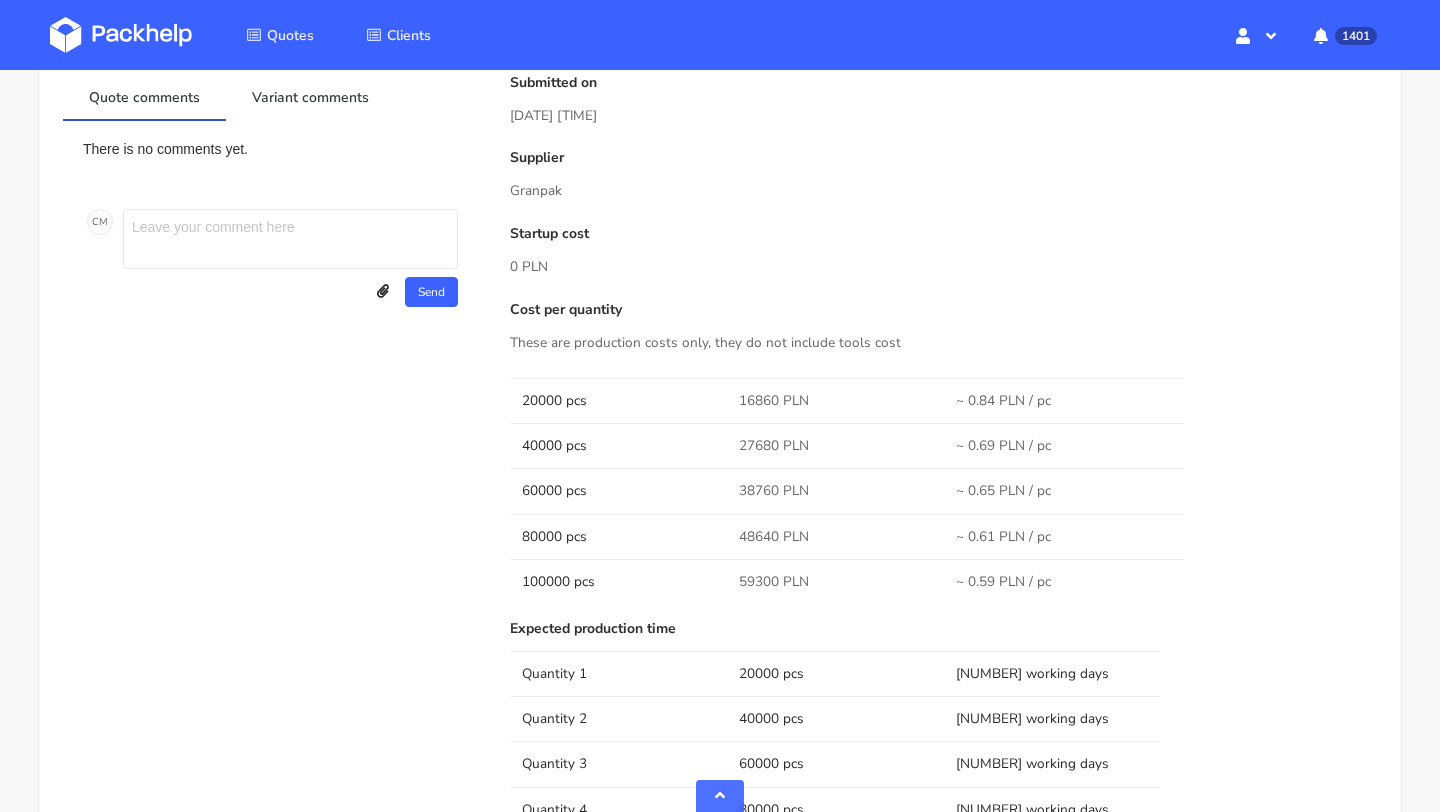 scroll, scrollTop: 970, scrollLeft: 0, axis: vertical 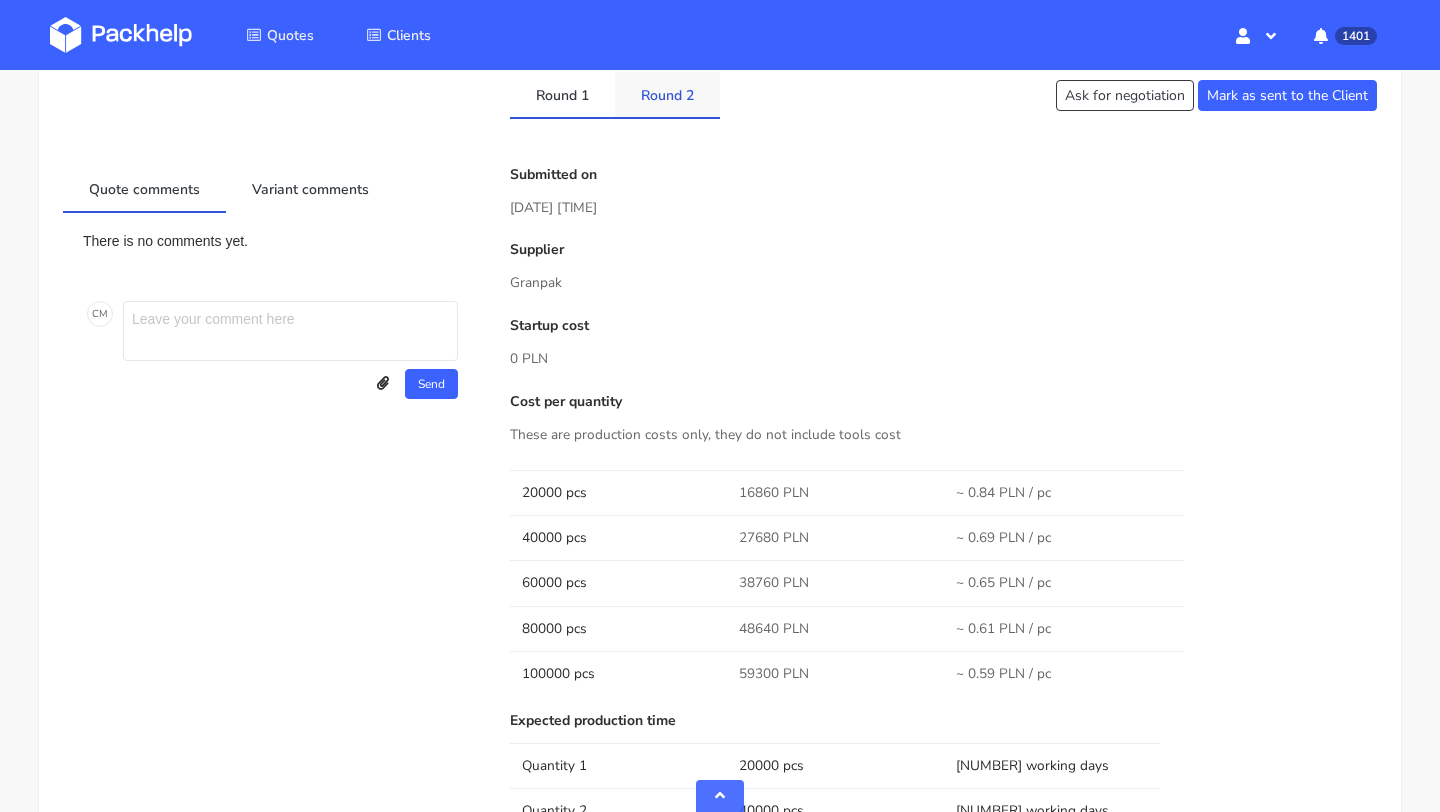 click on "Round 2" at bounding box center (562, 94) 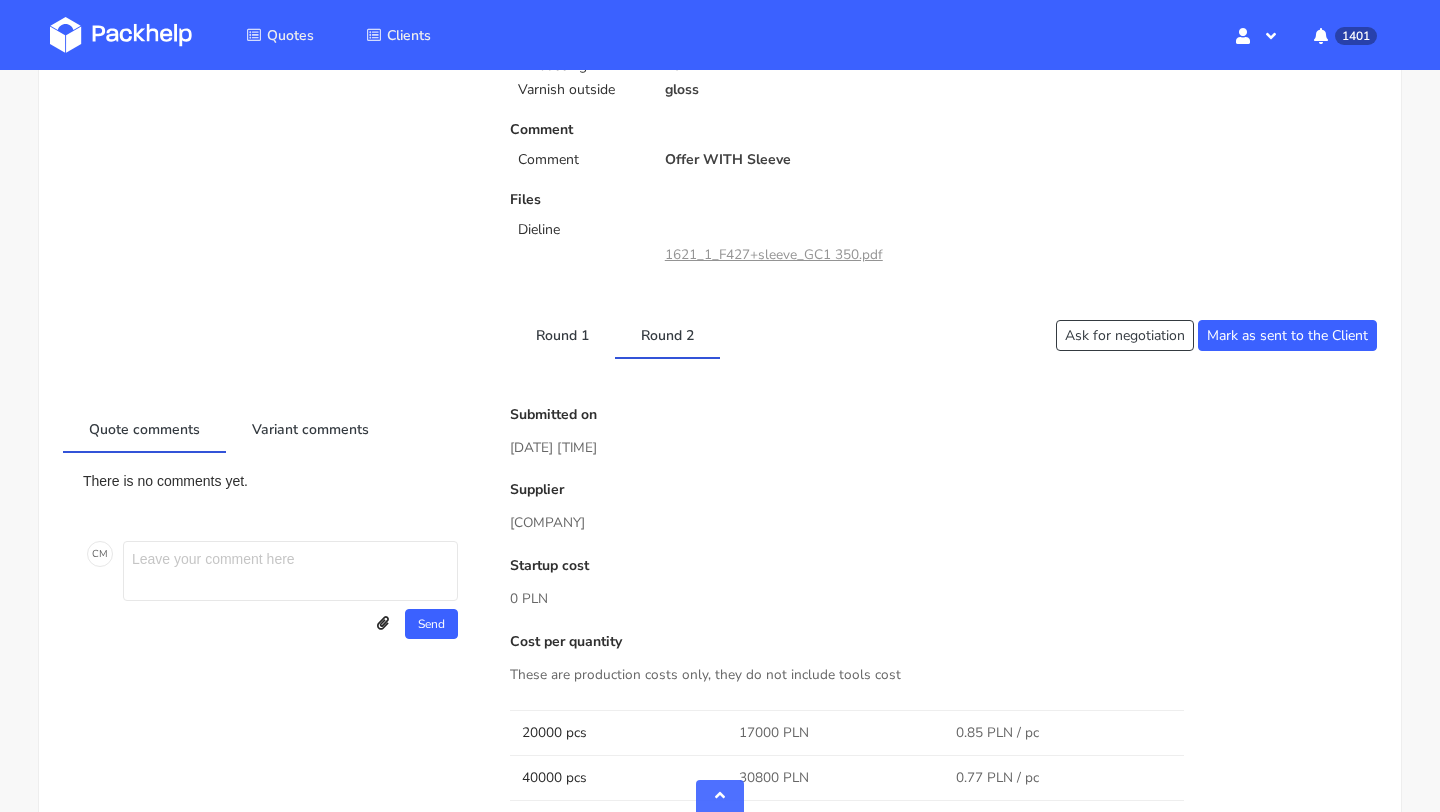 scroll, scrollTop: 675, scrollLeft: 0, axis: vertical 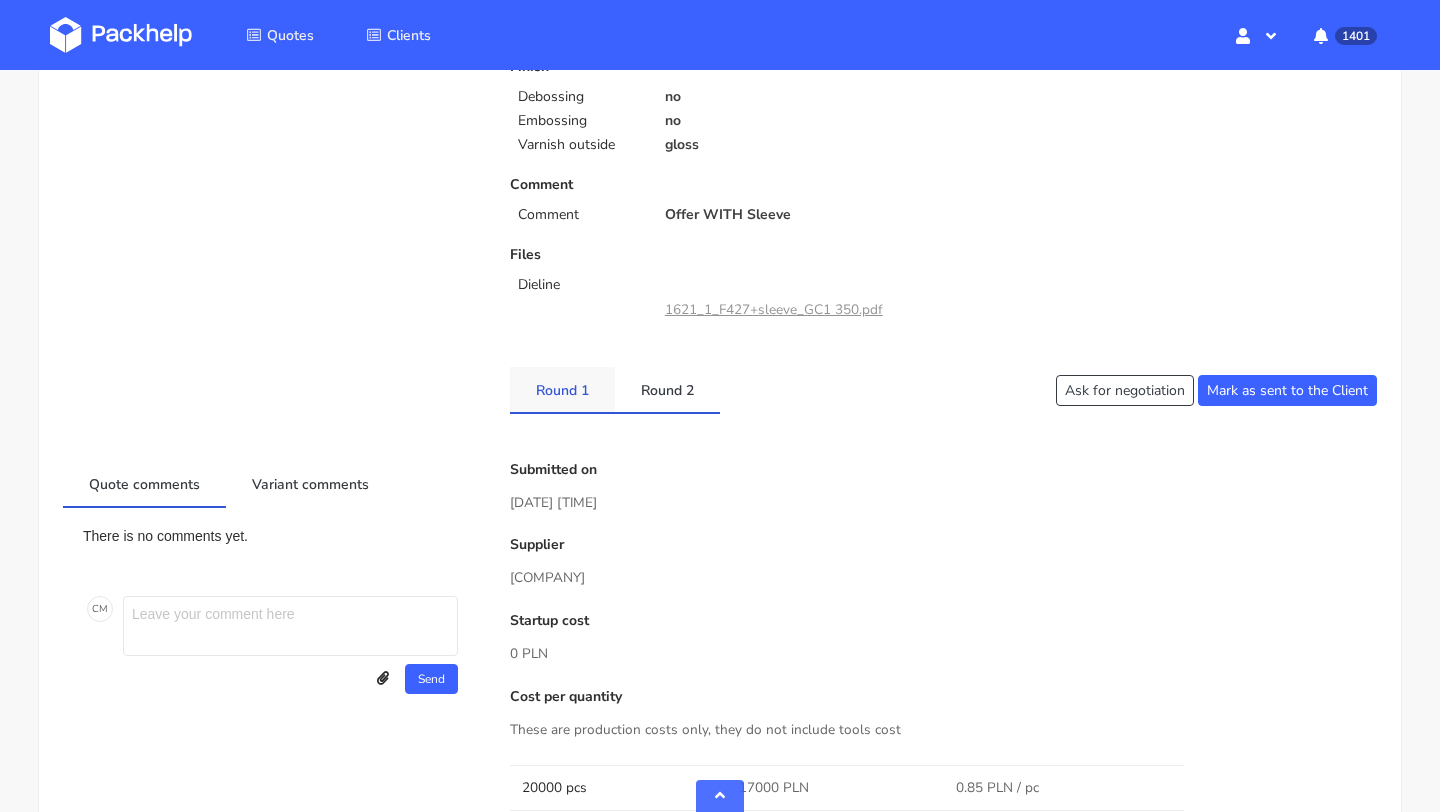 click on "Round 1" at bounding box center [562, 389] 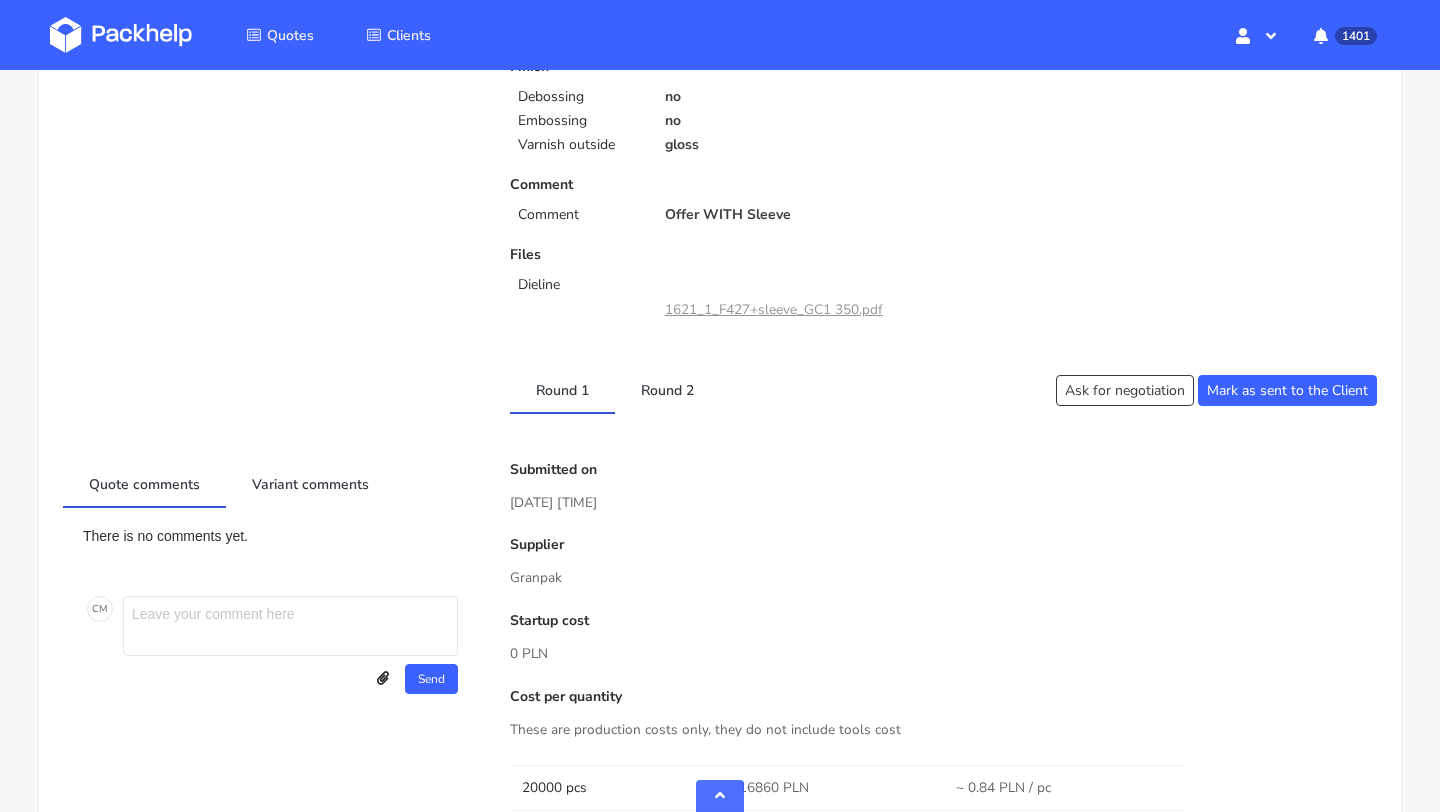 drag, startPoint x: 569, startPoint y: 577, endPoint x: 486, endPoint y: 577, distance: 83 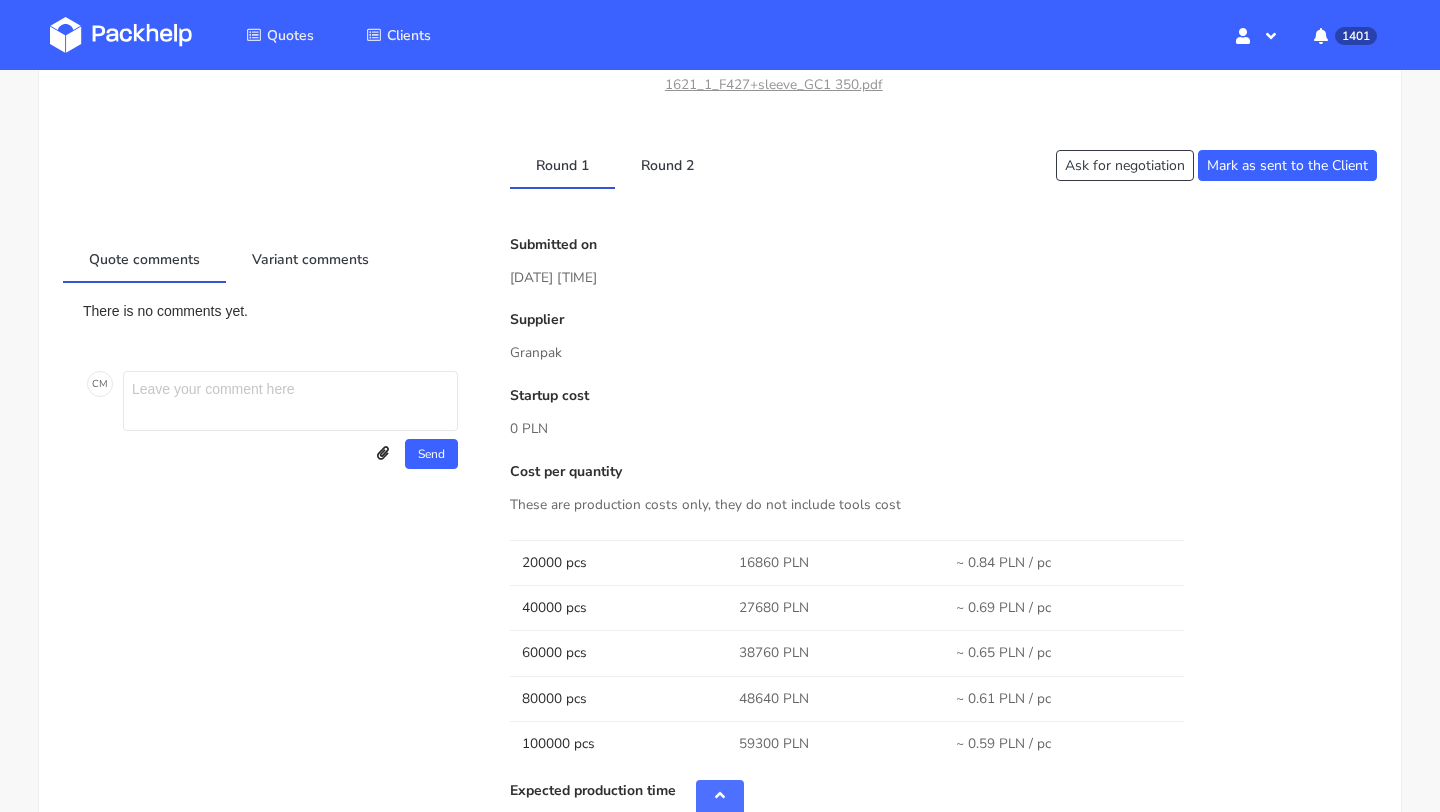 scroll, scrollTop: 1047, scrollLeft: 0, axis: vertical 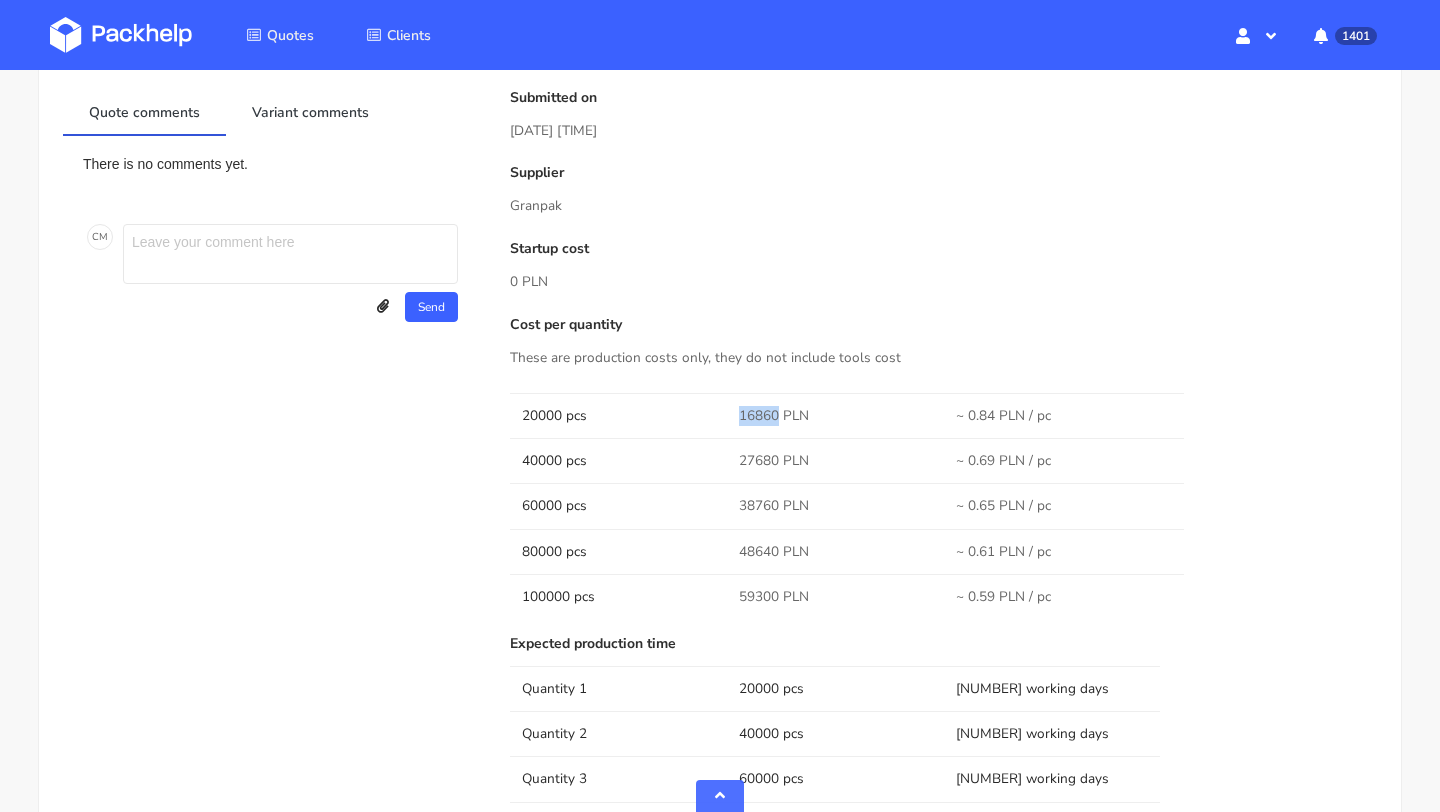 drag, startPoint x: 775, startPoint y: 411, endPoint x: 723, endPoint y: 411, distance: 52 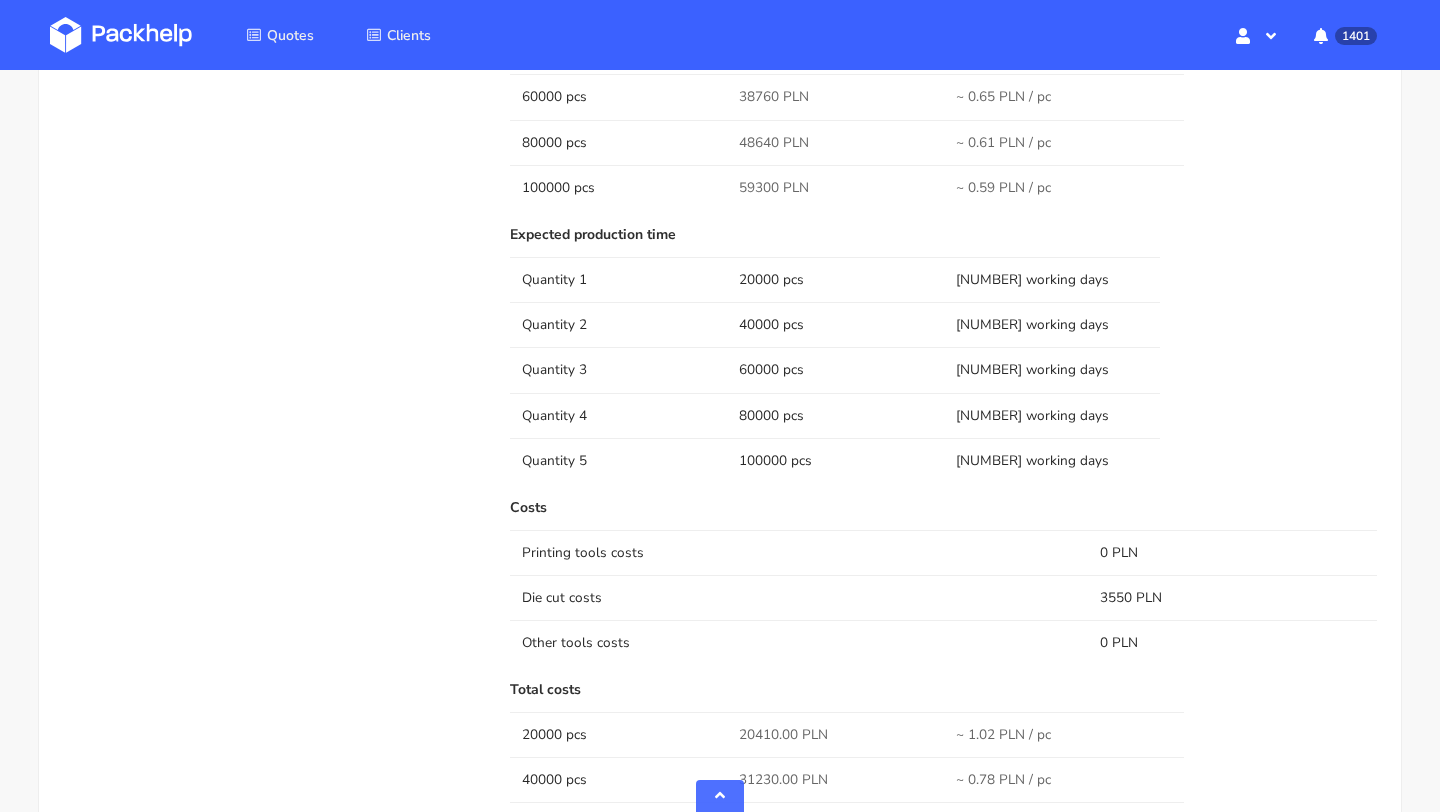 scroll, scrollTop: 1365, scrollLeft: 0, axis: vertical 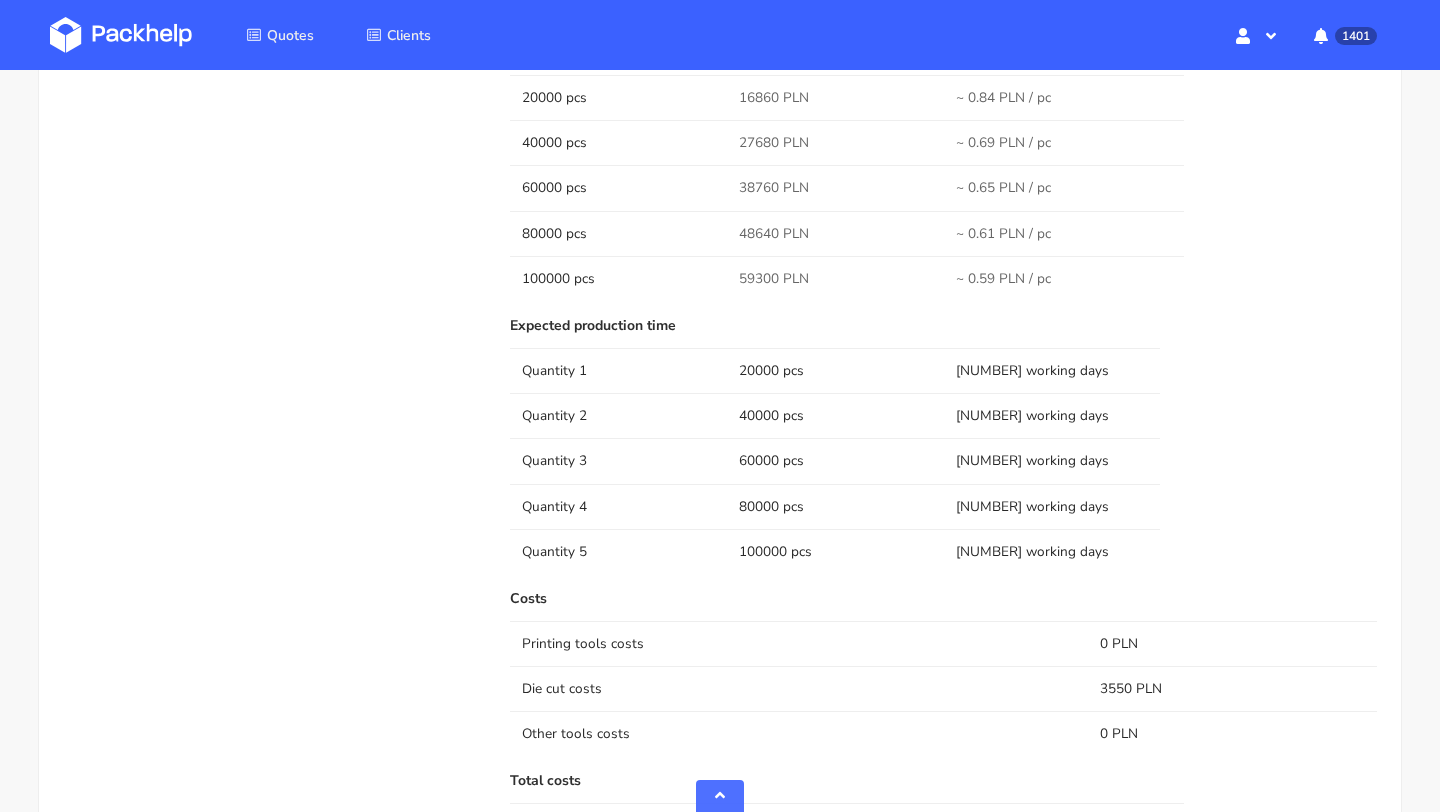 drag, startPoint x: 777, startPoint y: 133, endPoint x: 730, endPoint y: 133, distance: 47 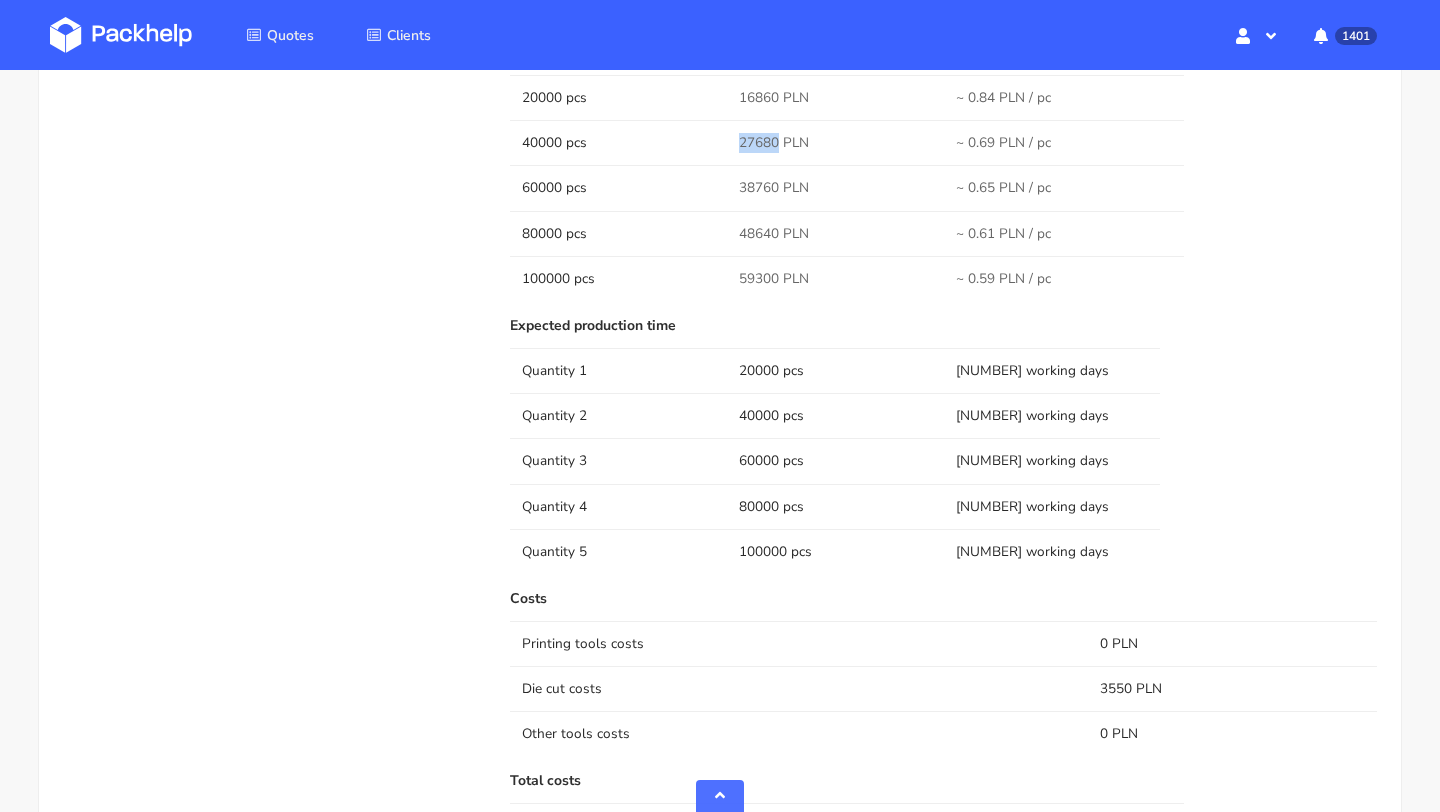 drag, startPoint x: 777, startPoint y: 139, endPoint x: 724, endPoint y: 139, distance: 53 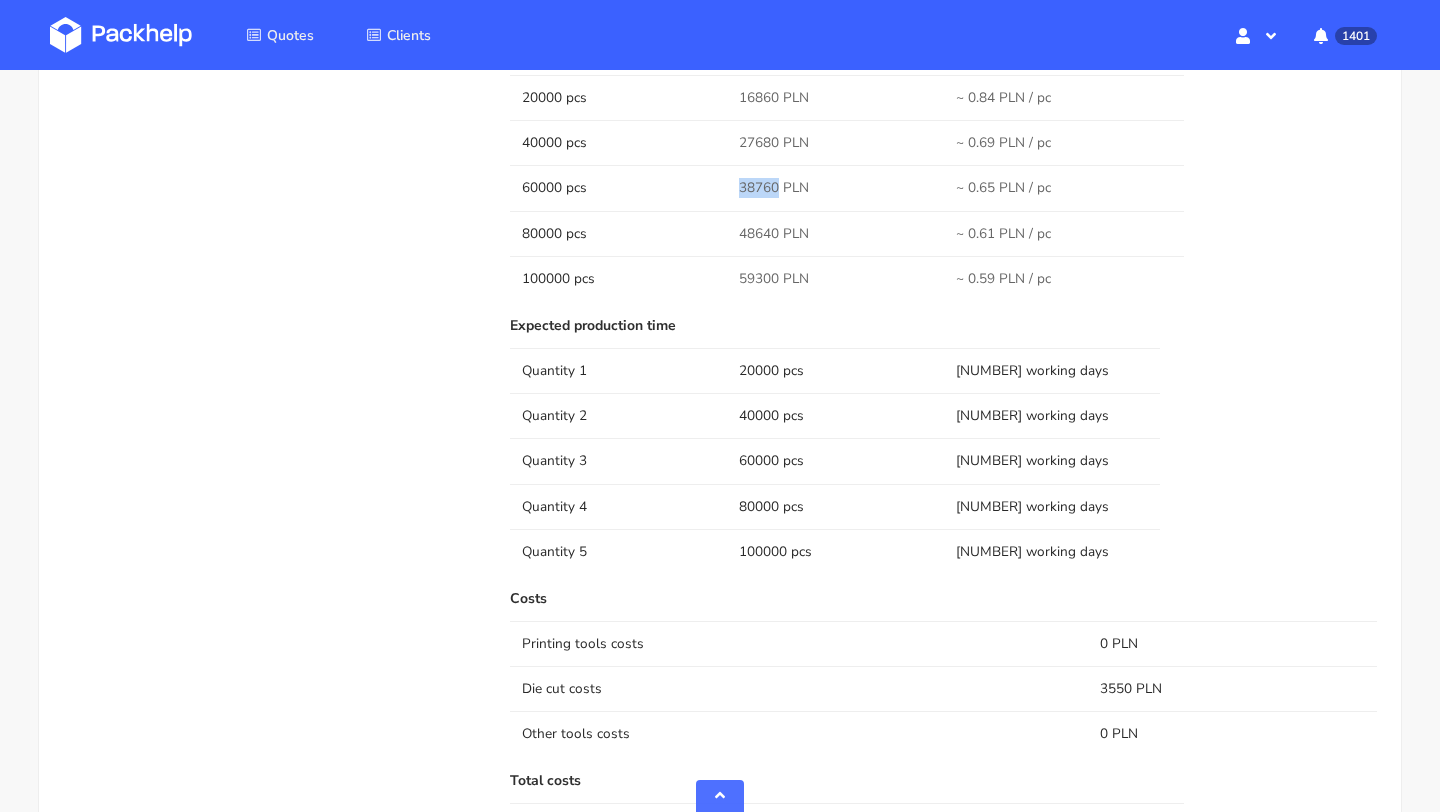 drag, startPoint x: 734, startPoint y: 189, endPoint x: 778, endPoint y: 190, distance: 44.011364 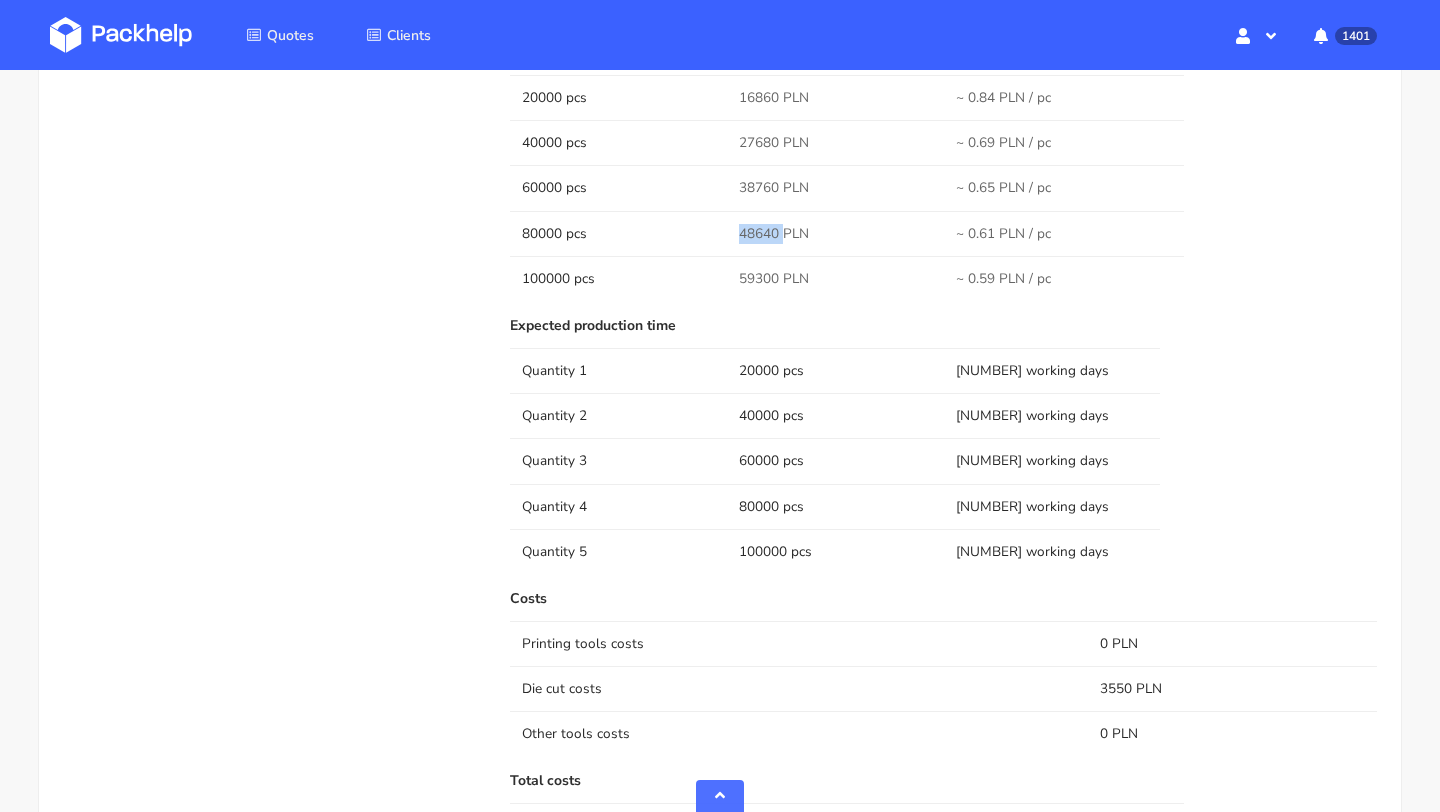drag, startPoint x: 780, startPoint y: 231, endPoint x: 741, endPoint y: 228, distance: 39.115215 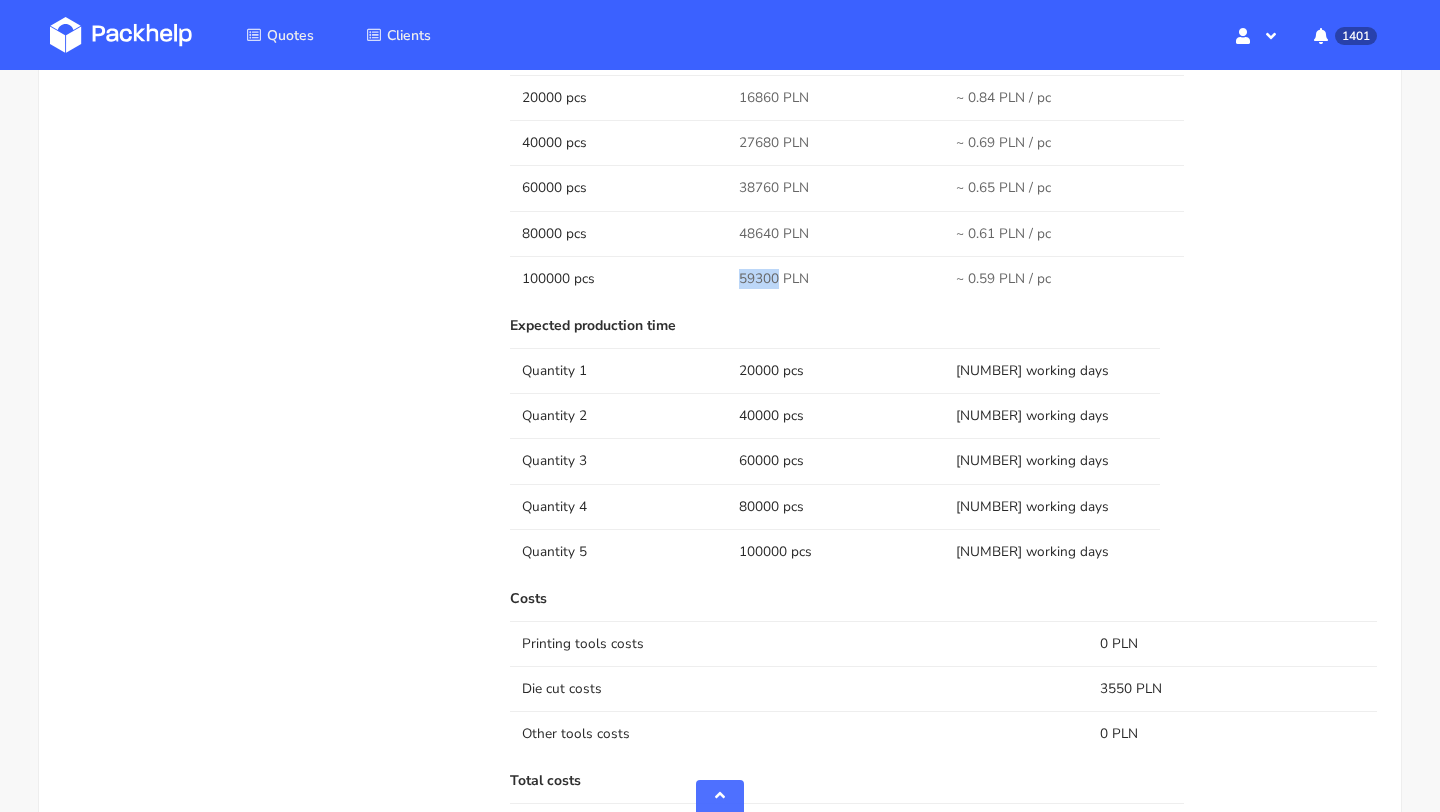 drag, startPoint x: 731, startPoint y: 282, endPoint x: 778, endPoint y: 282, distance: 47 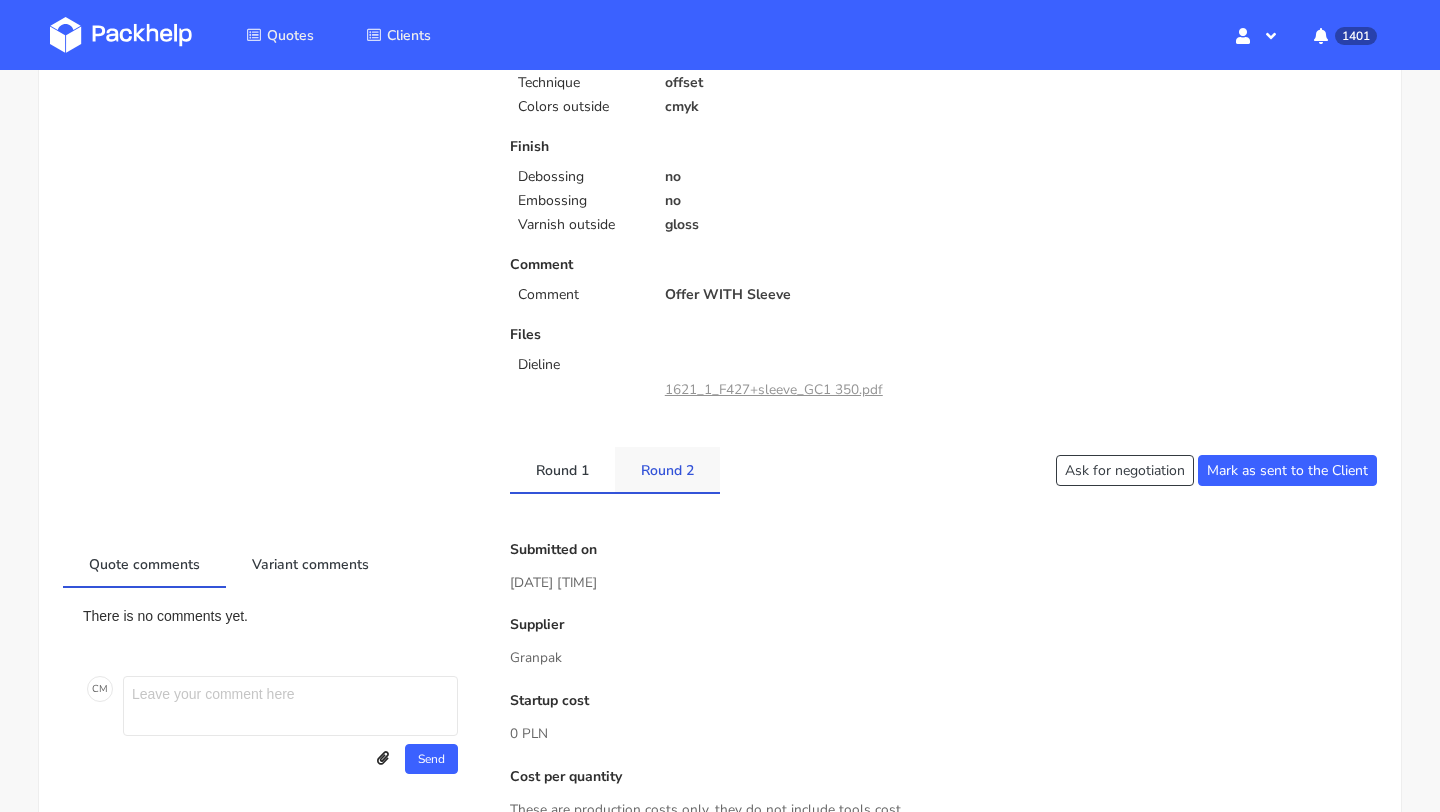 scroll, scrollTop: 0, scrollLeft: 0, axis: both 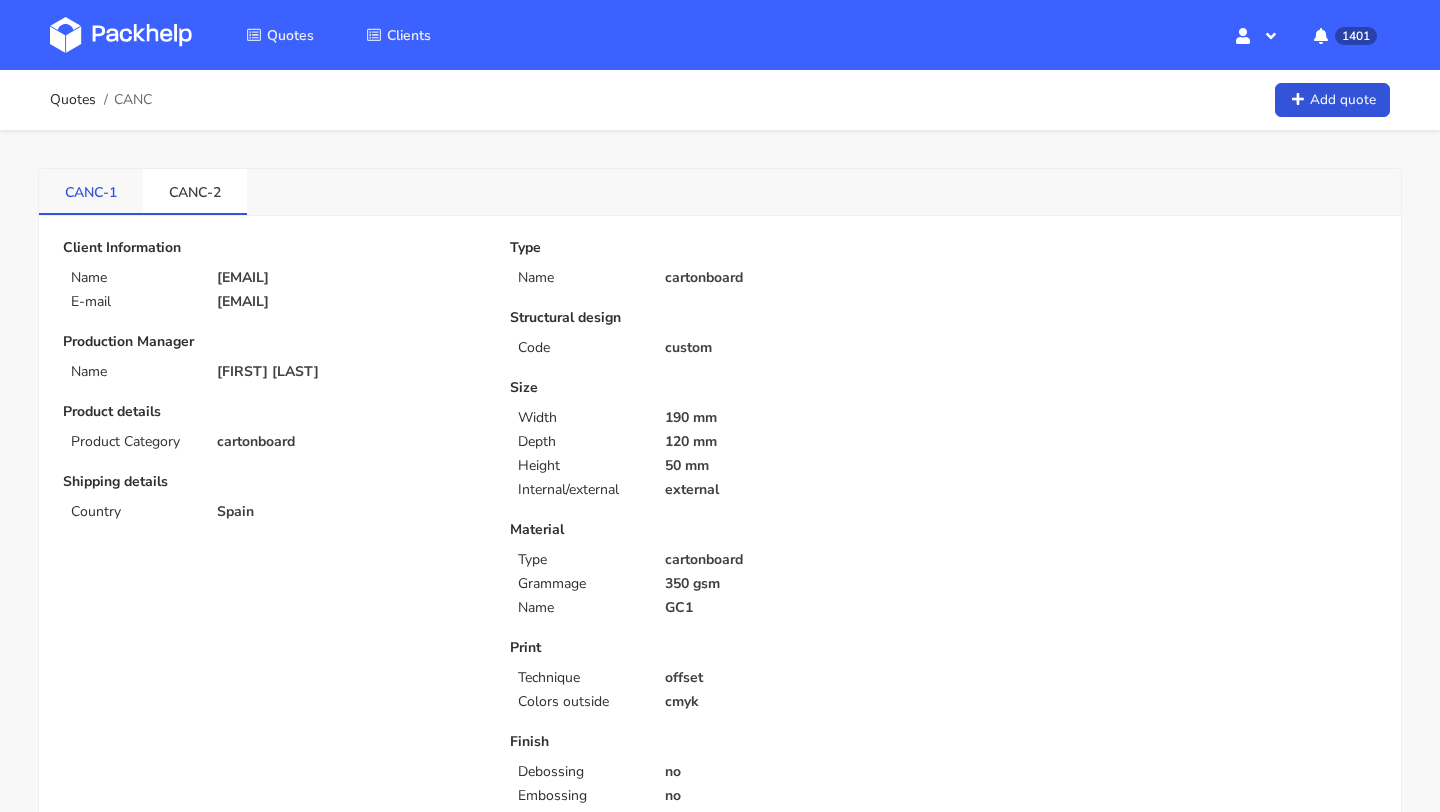 click on "CANC-1" at bounding box center [91, 191] 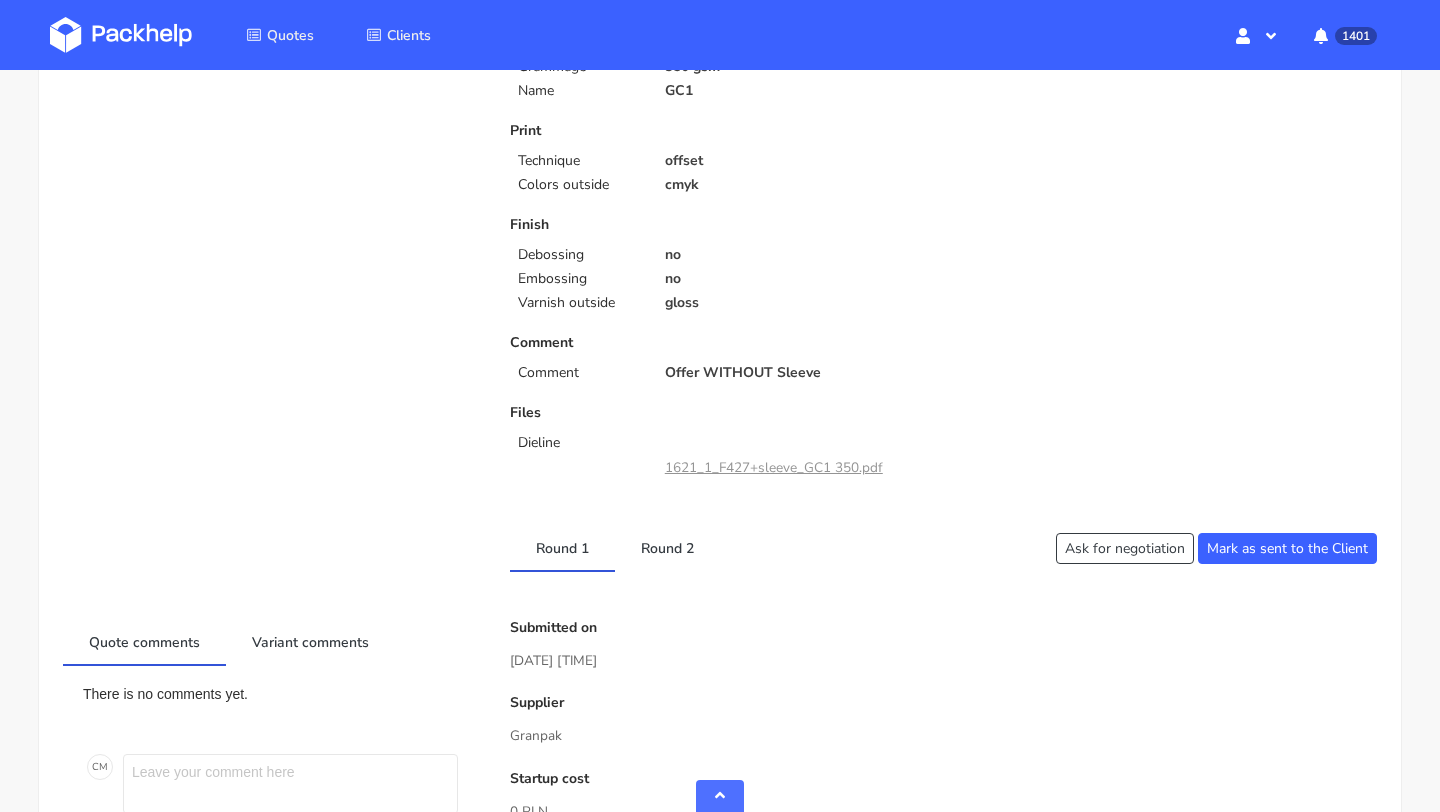 scroll, scrollTop: 948, scrollLeft: 0, axis: vertical 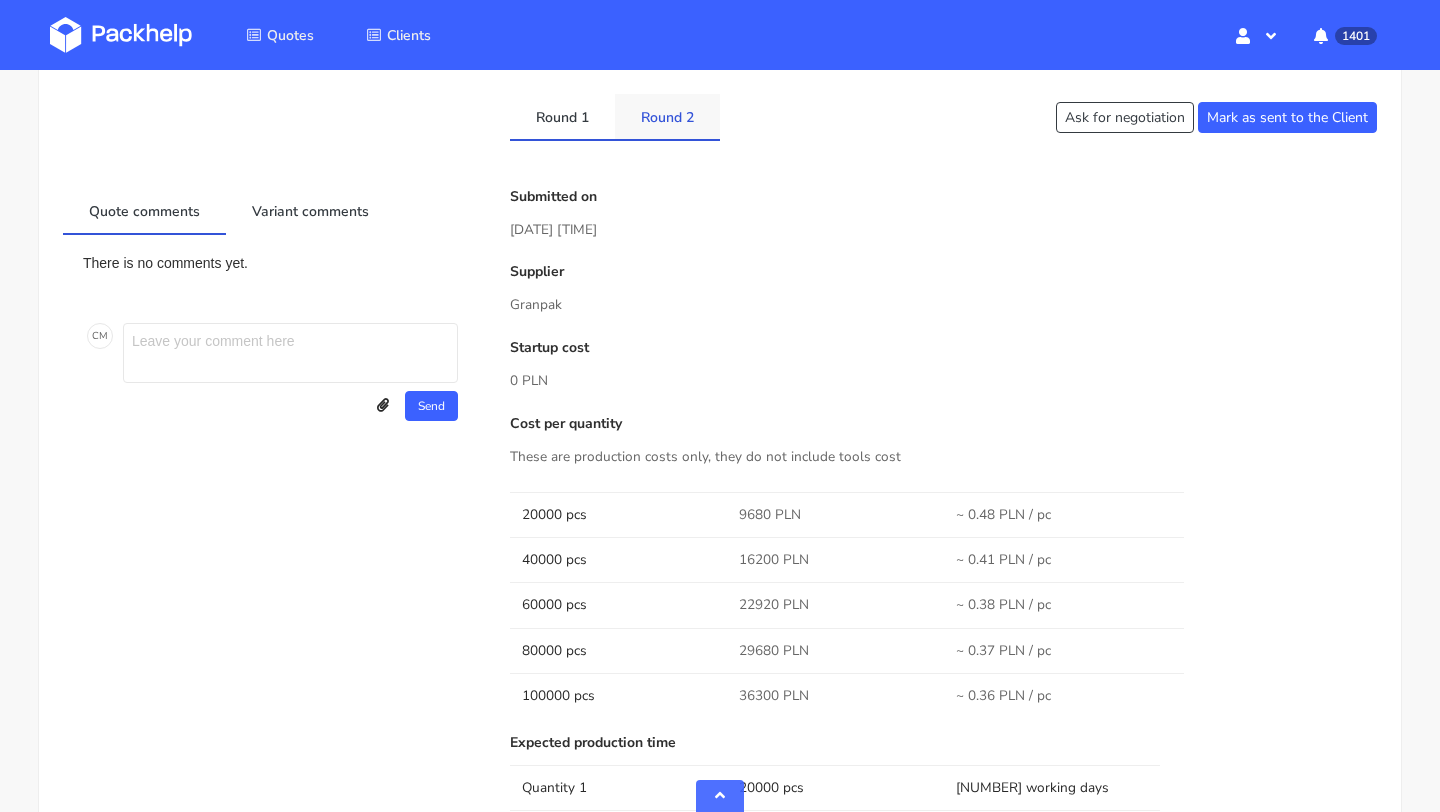 click on "Round 2" at bounding box center [667, 116] 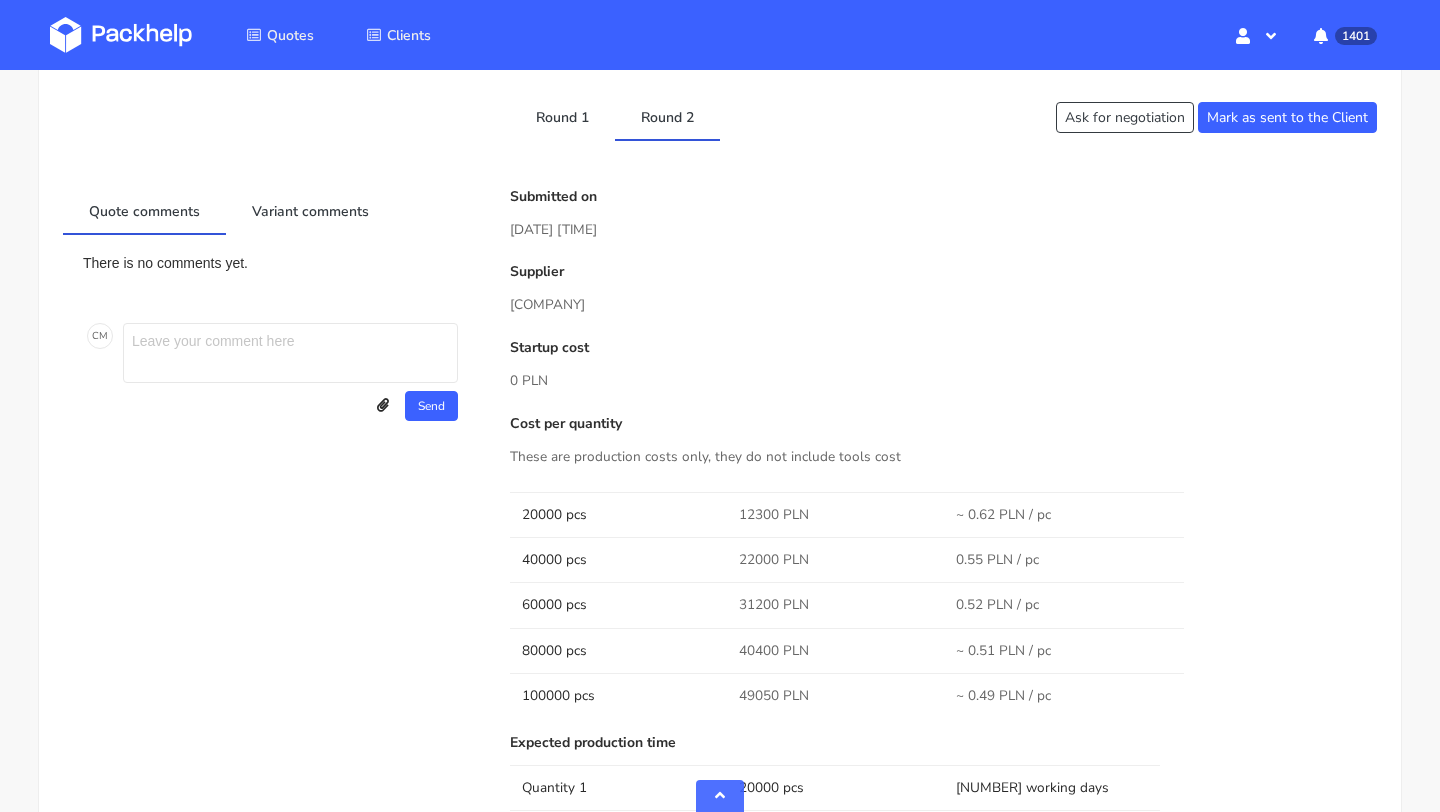 scroll, scrollTop: 2063, scrollLeft: 0, axis: vertical 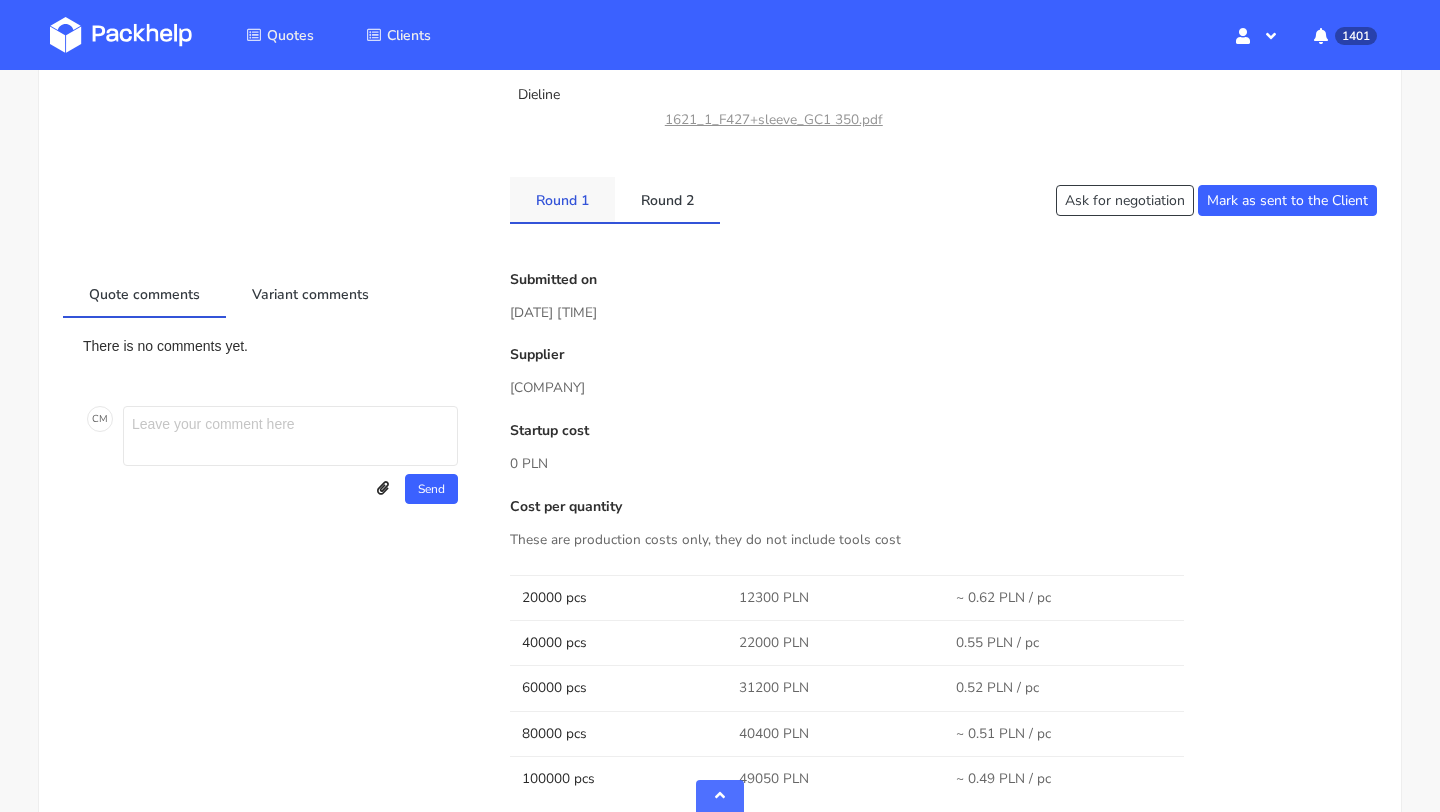 click on "Round 1" at bounding box center [562, 199] 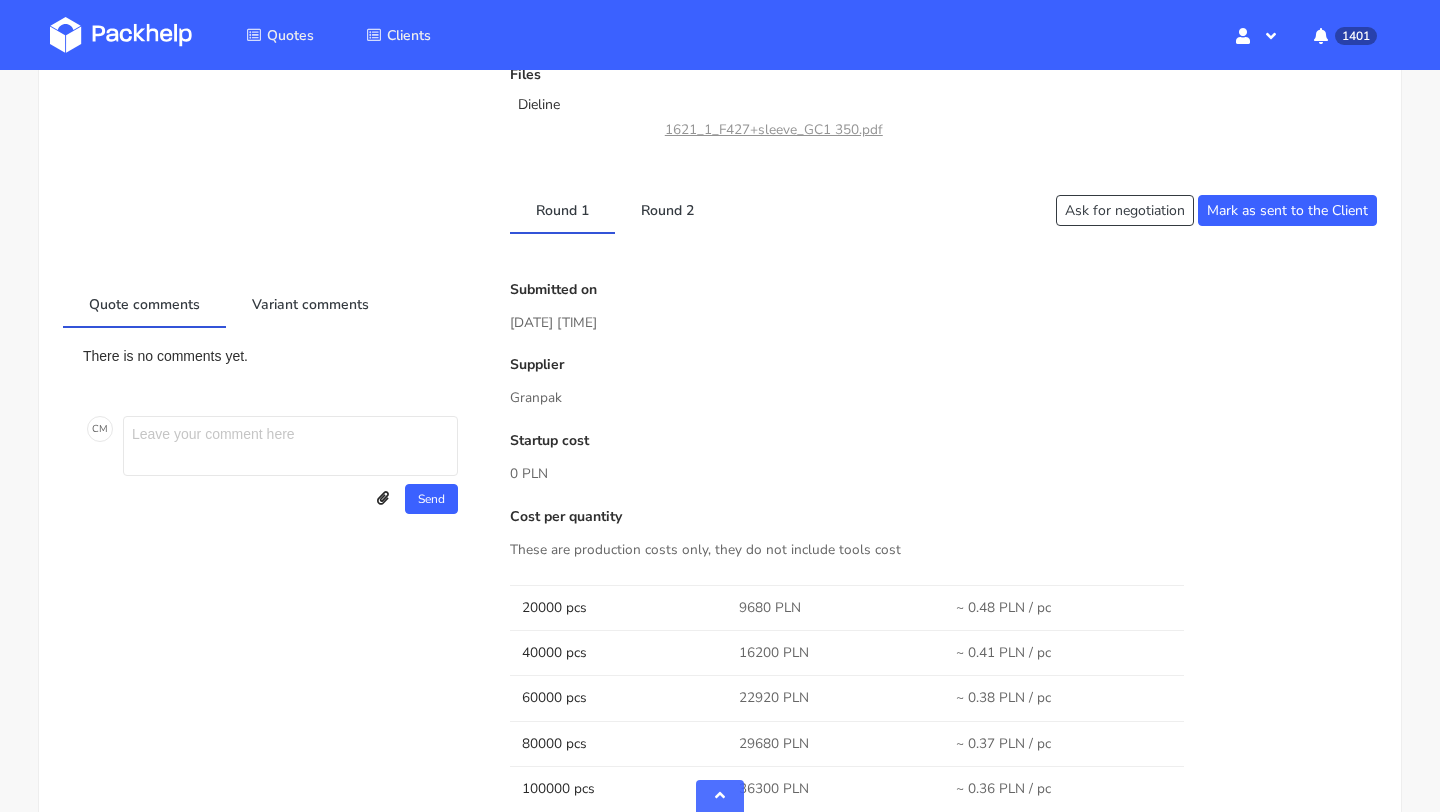 scroll, scrollTop: 510, scrollLeft: 0, axis: vertical 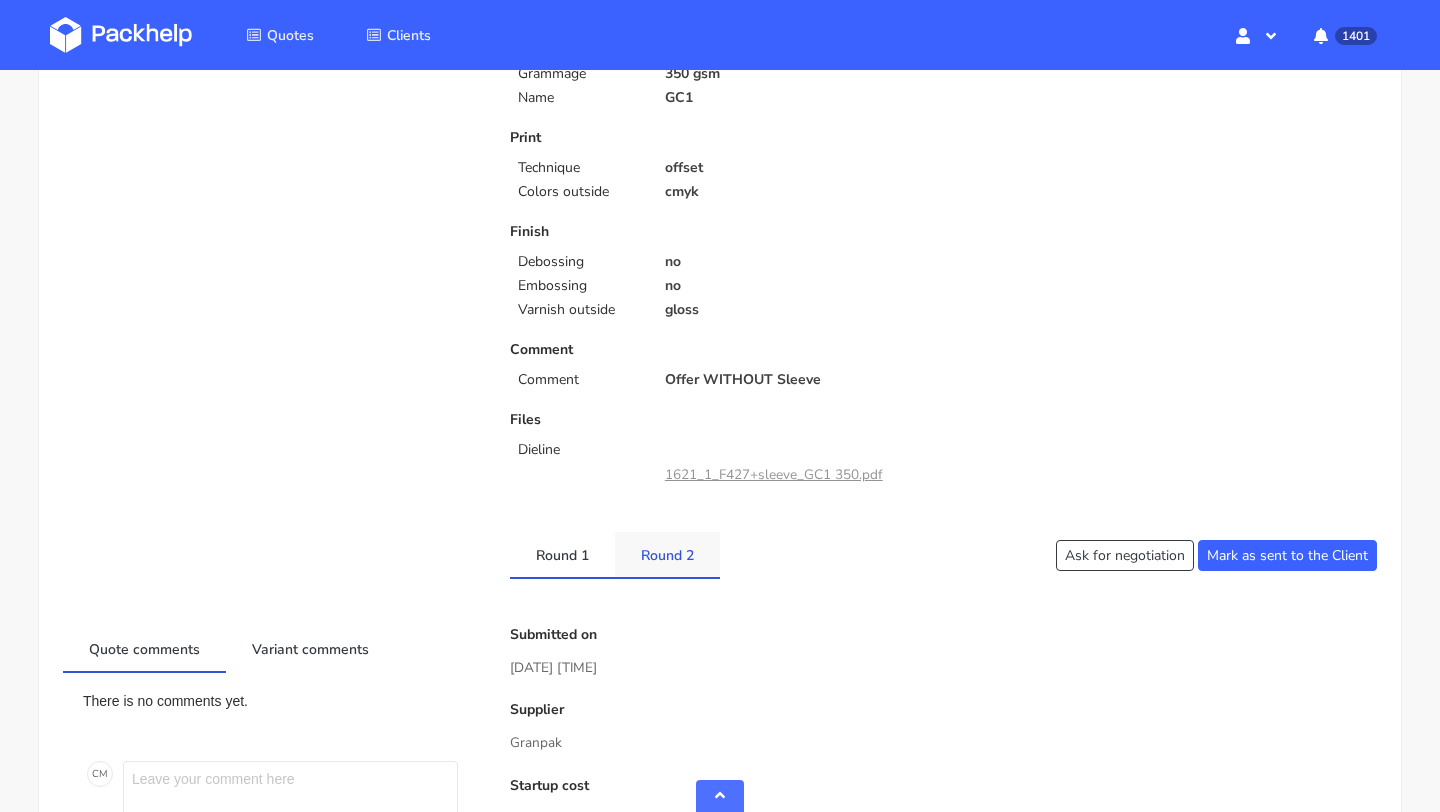 click on "Round 2" at bounding box center [562, 554] 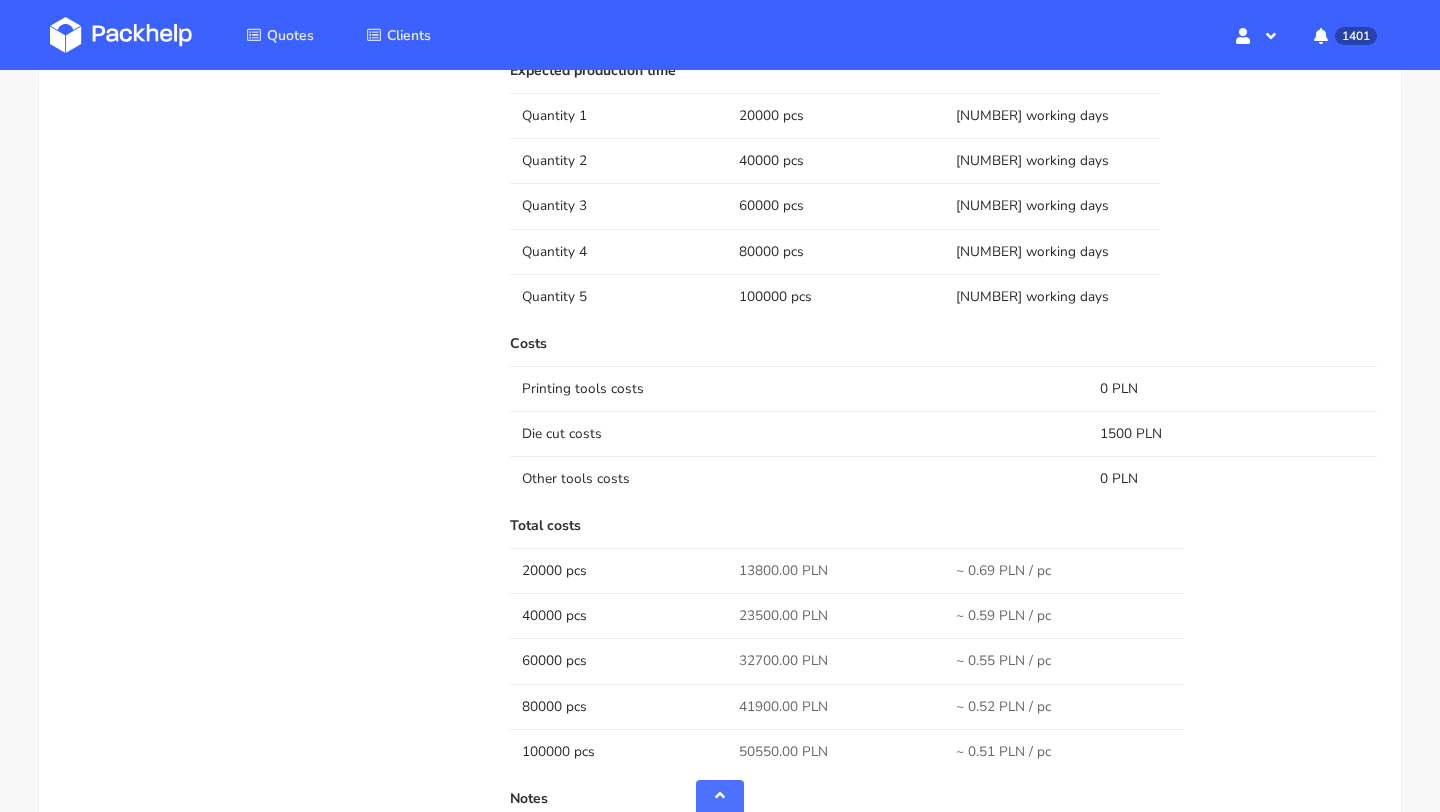 scroll, scrollTop: 1682, scrollLeft: 0, axis: vertical 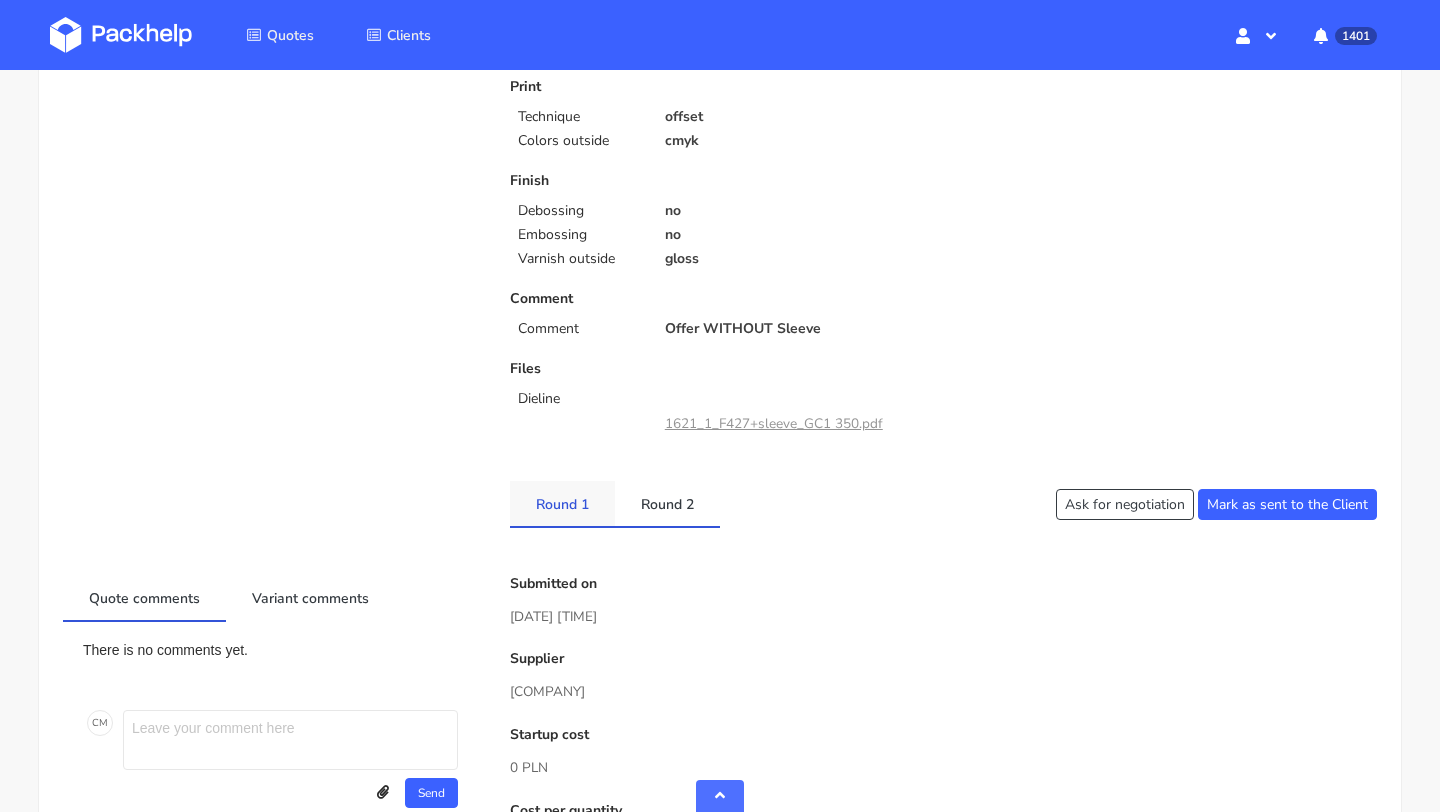 click on "Round 1" at bounding box center (562, 503) 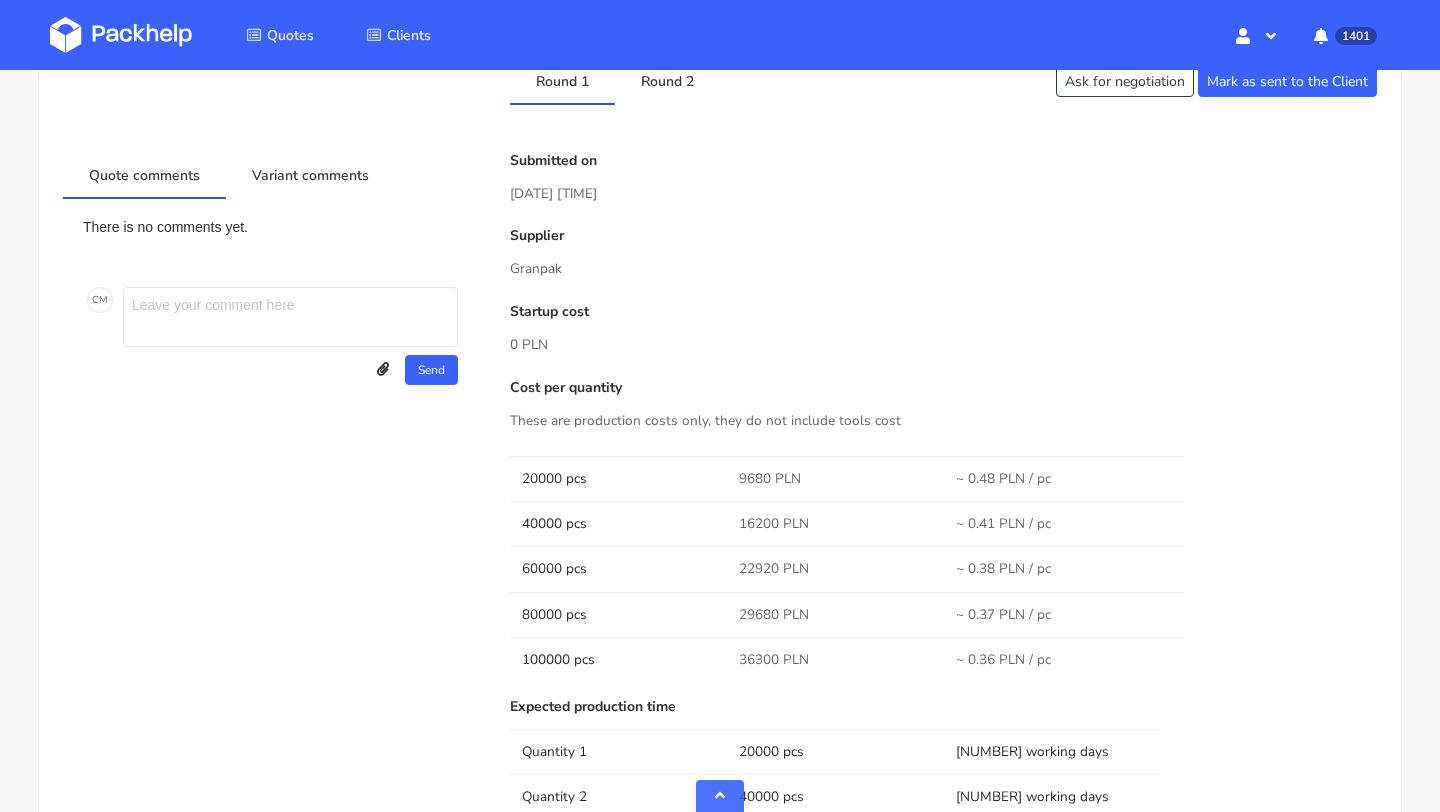 scroll, scrollTop: 721, scrollLeft: 0, axis: vertical 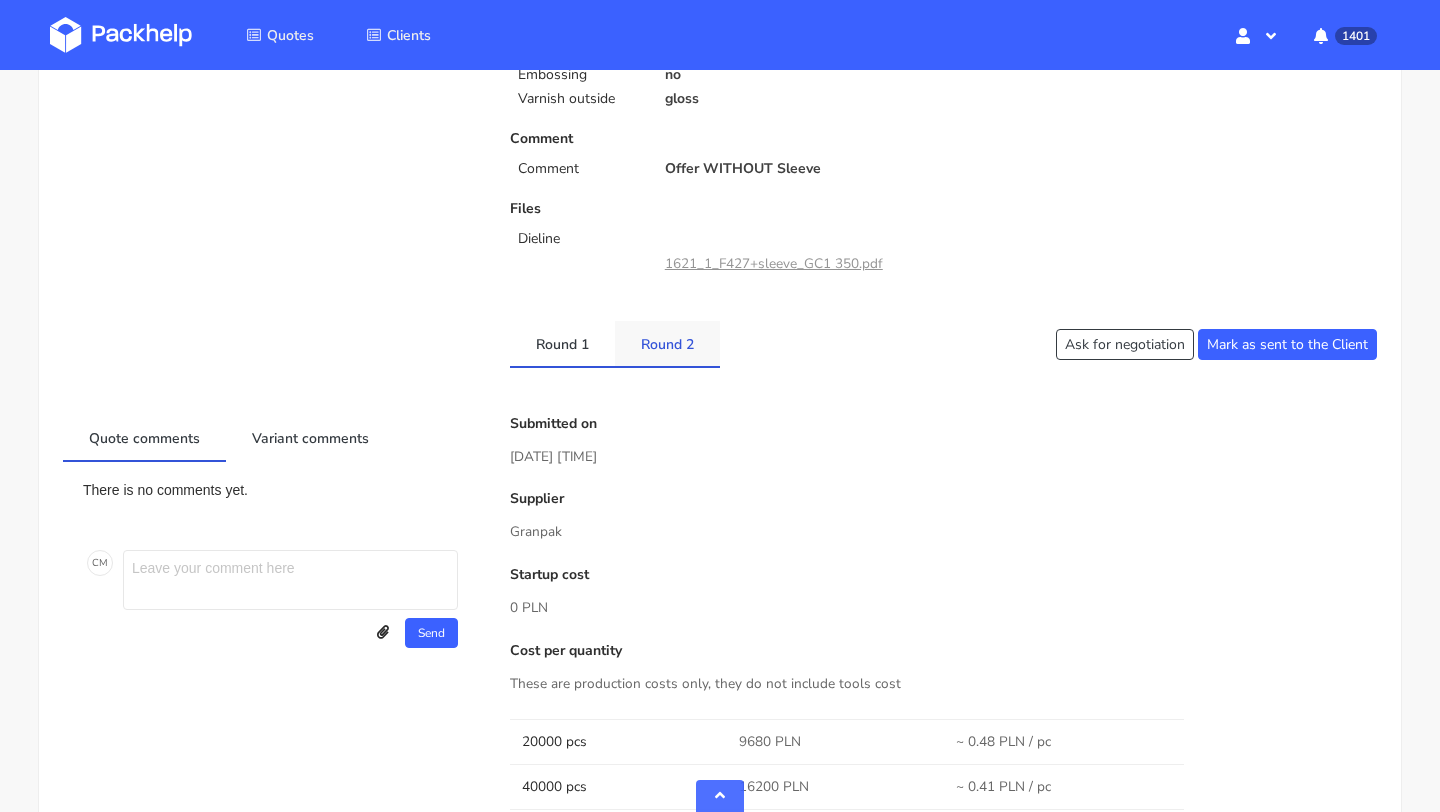 click on "Round 2" at bounding box center (562, 343) 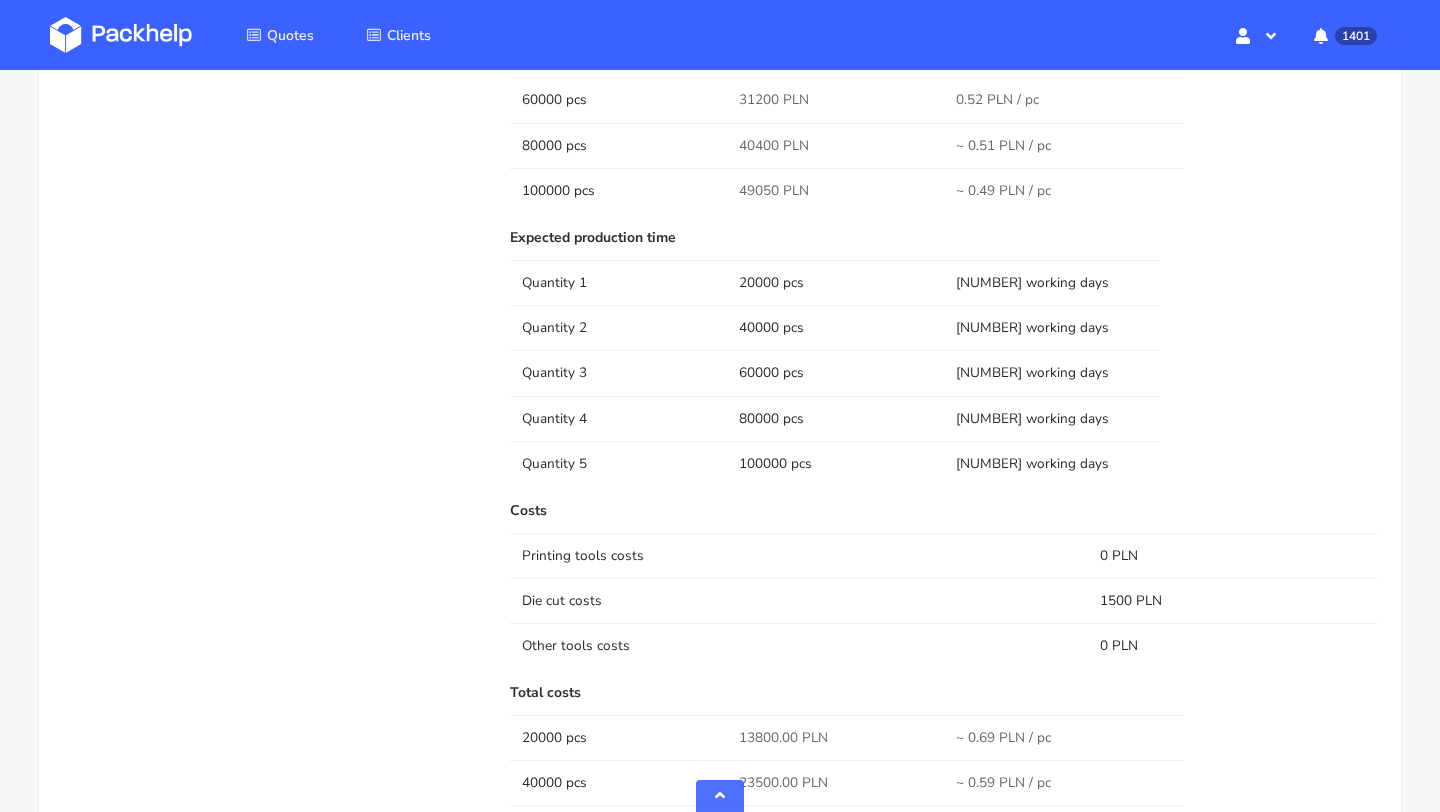 scroll, scrollTop: 972, scrollLeft: 0, axis: vertical 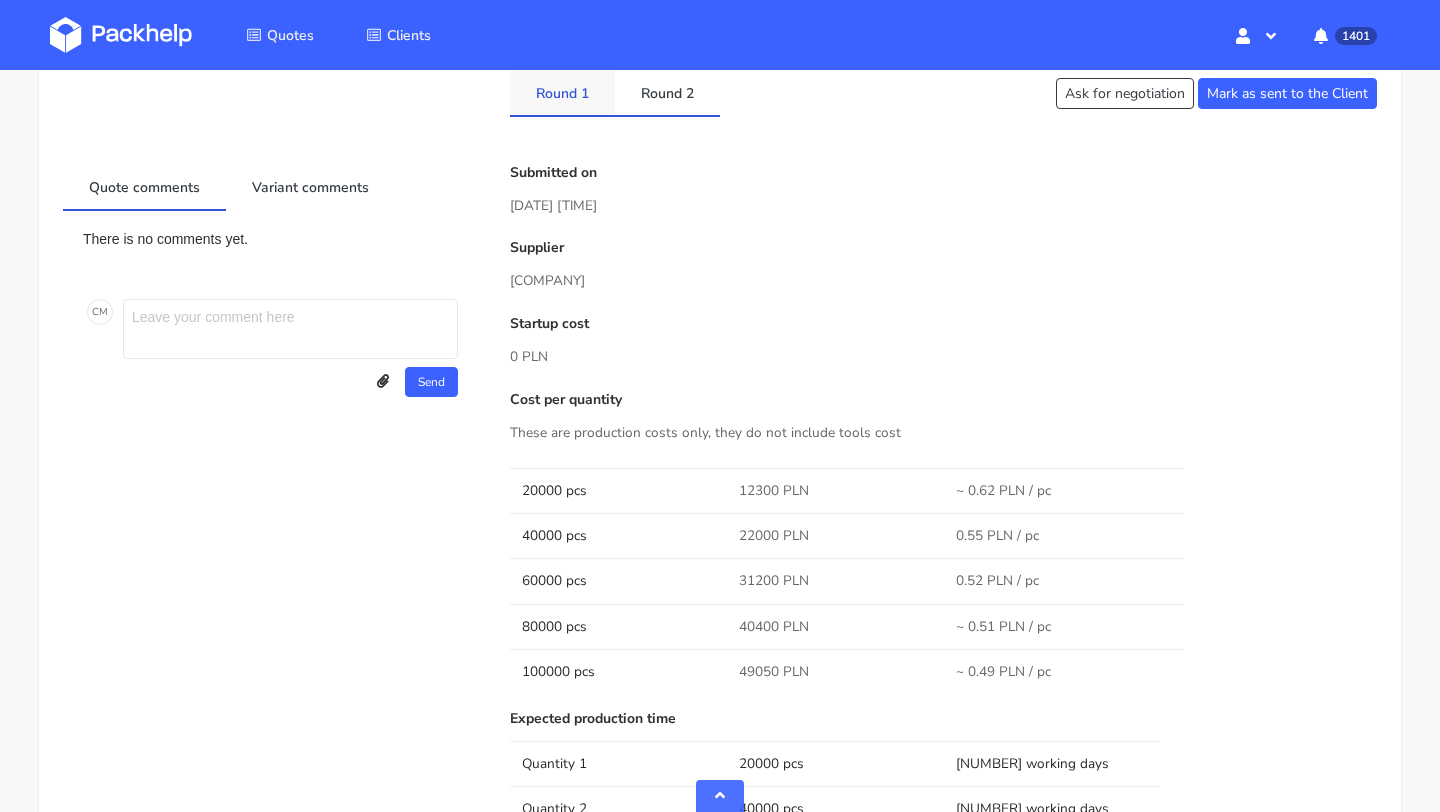 click on "Round 1" at bounding box center [562, 92] 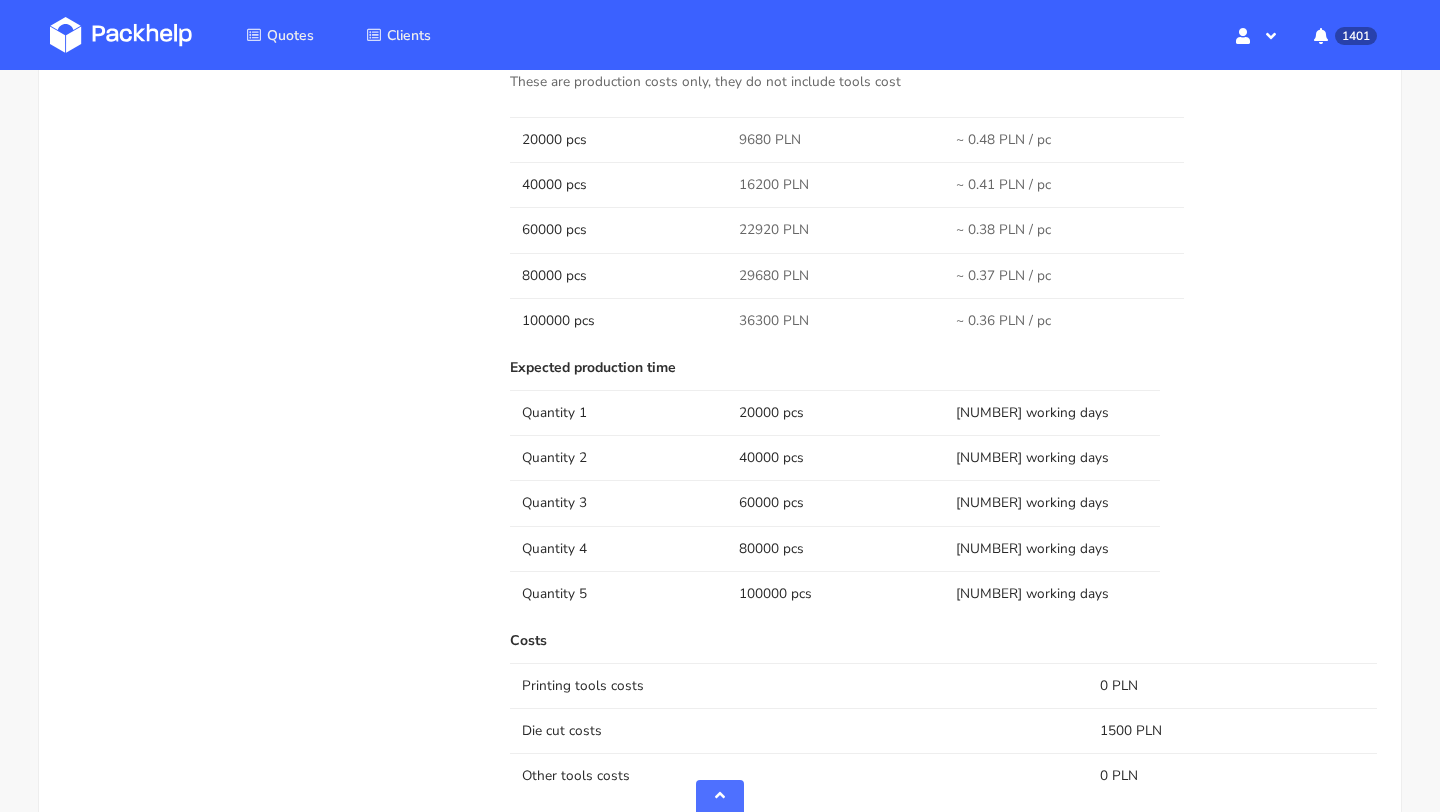 scroll, scrollTop: 841, scrollLeft: 0, axis: vertical 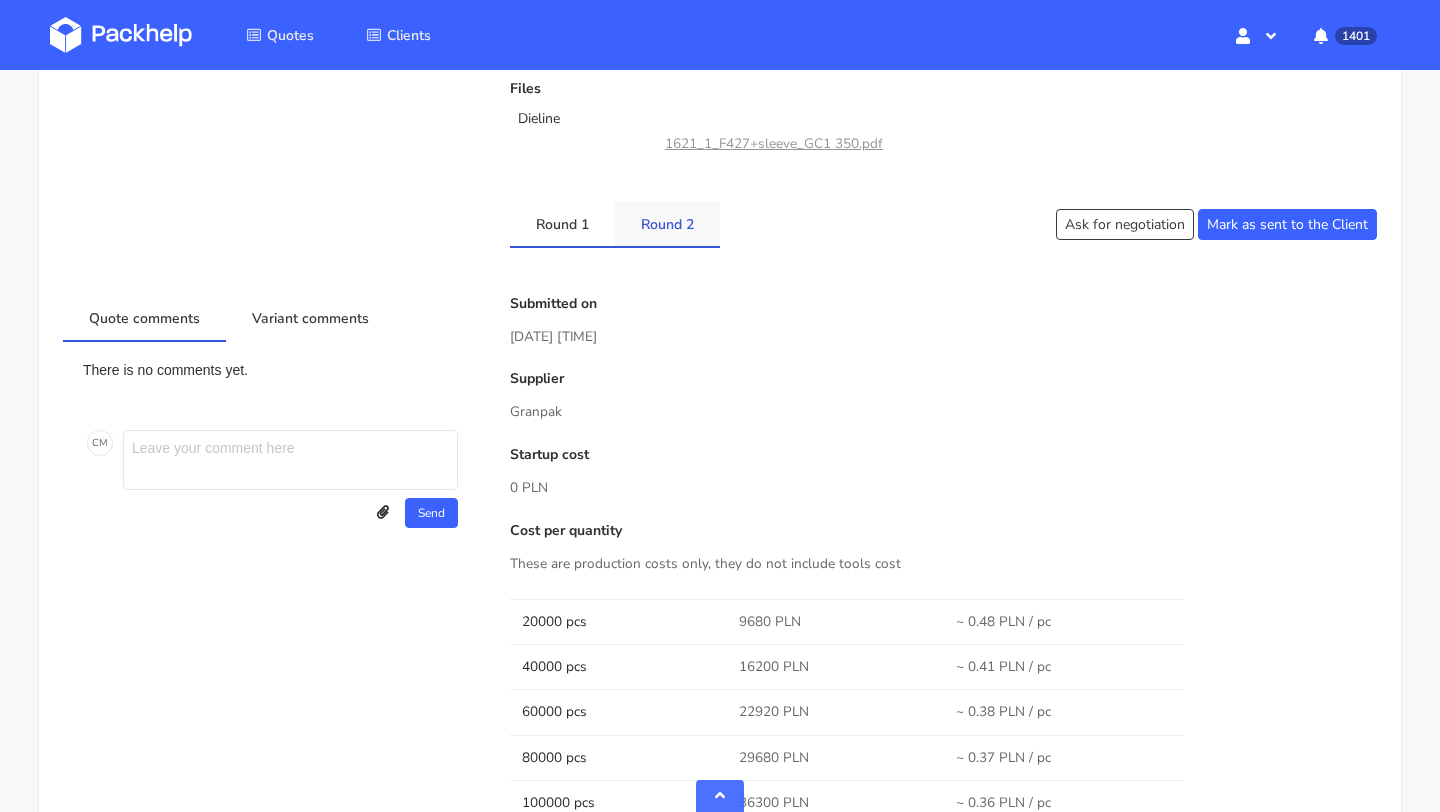 click on "Round 2" at bounding box center (562, 223) 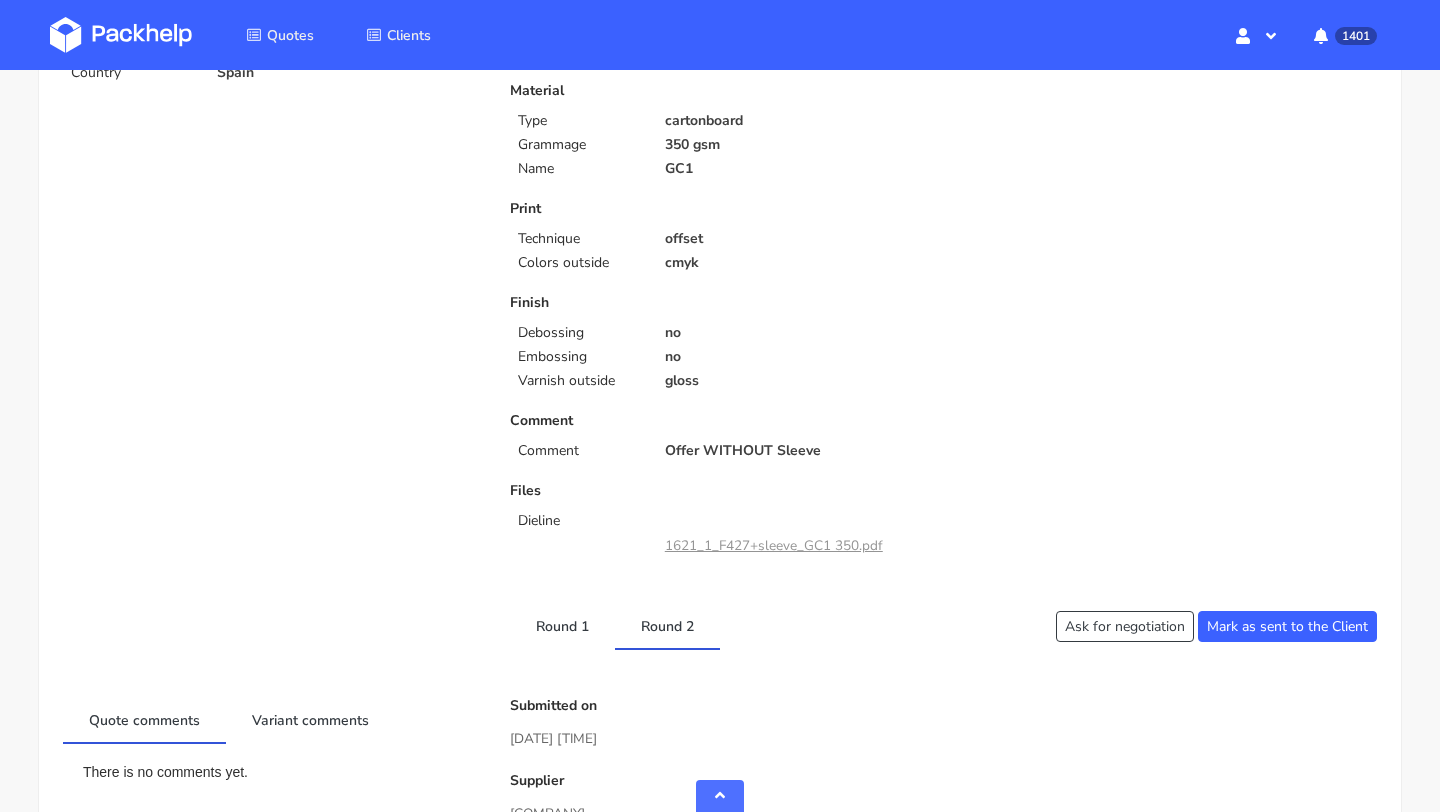 scroll, scrollTop: 738, scrollLeft: 0, axis: vertical 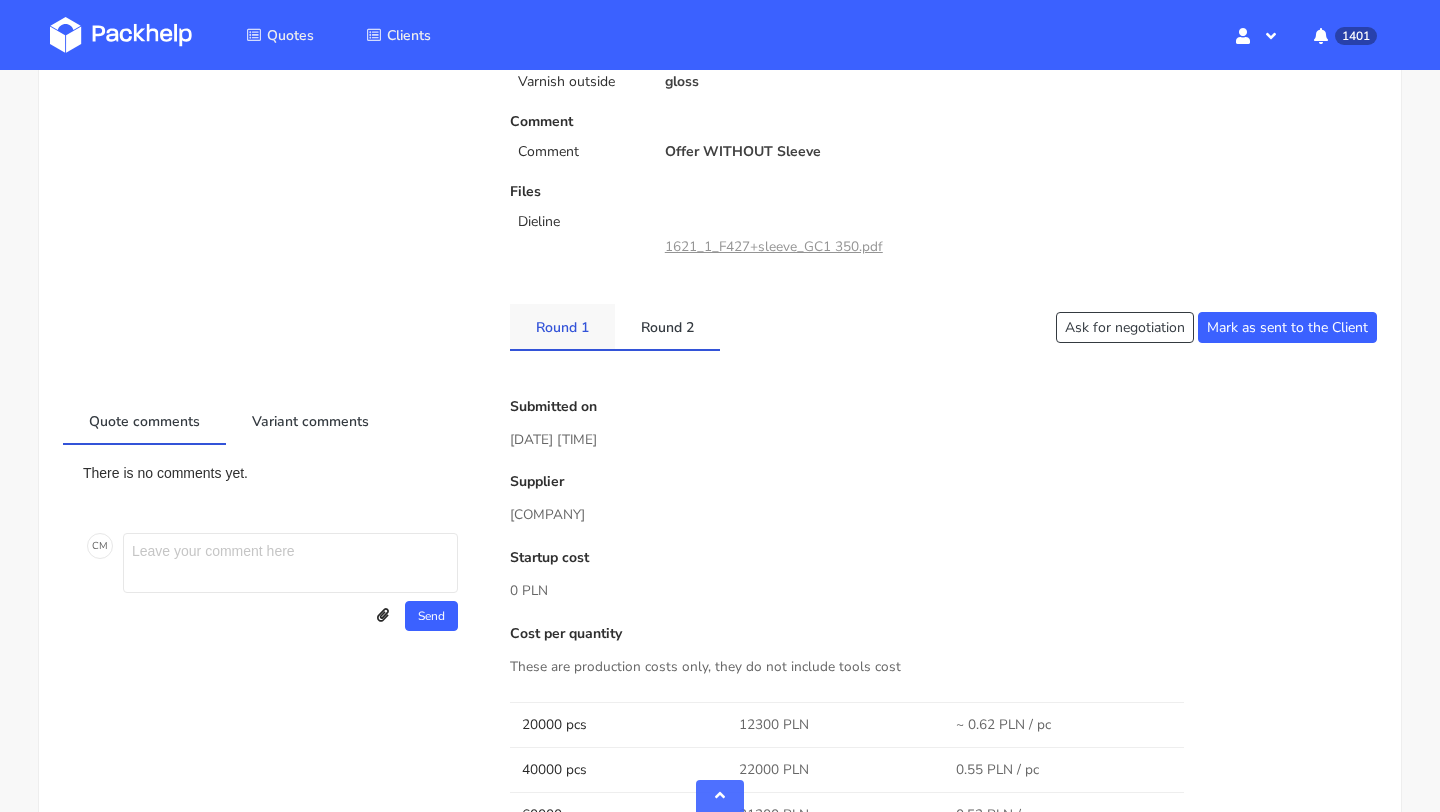 click on "Round 1" at bounding box center [562, 326] 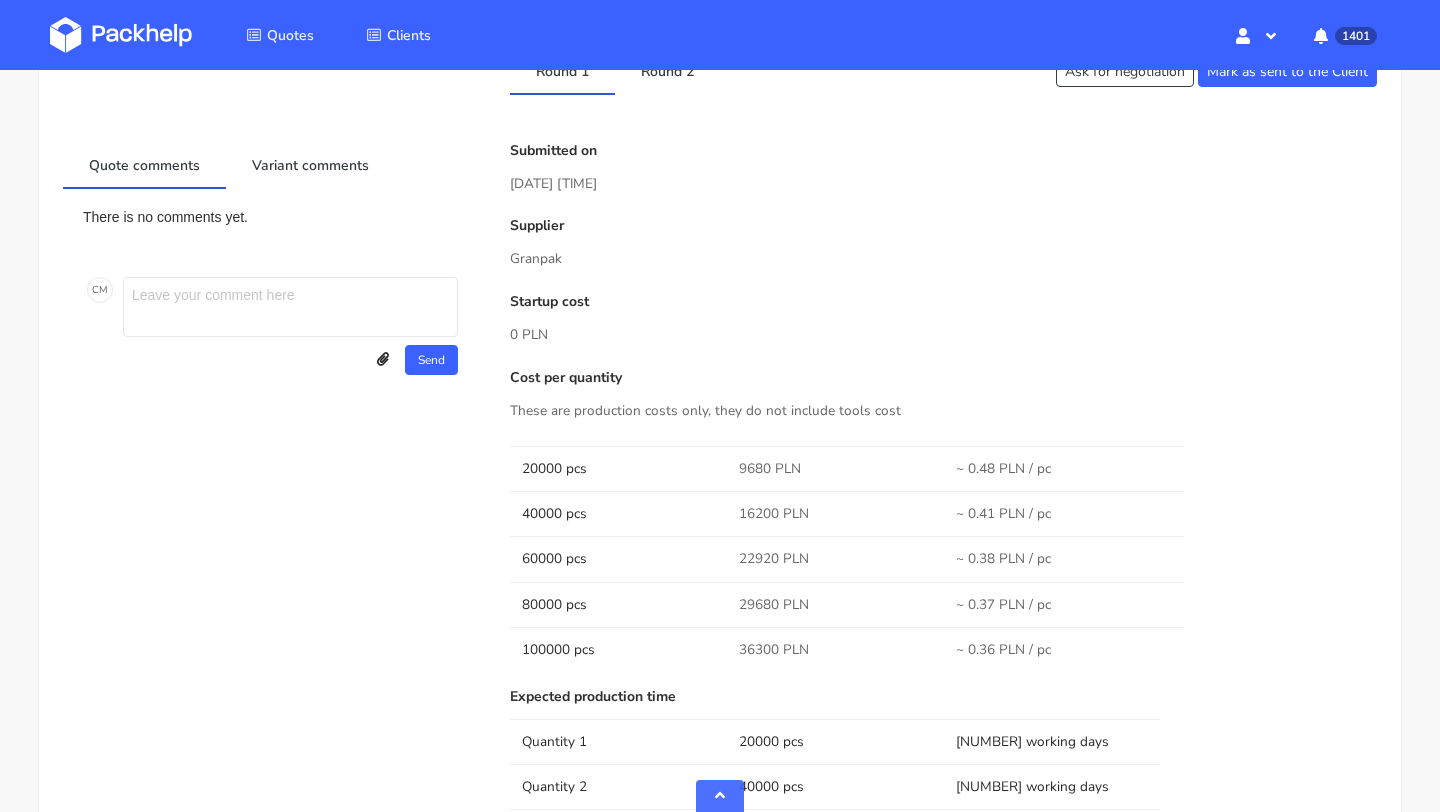scroll, scrollTop: 1006, scrollLeft: 0, axis: vertical 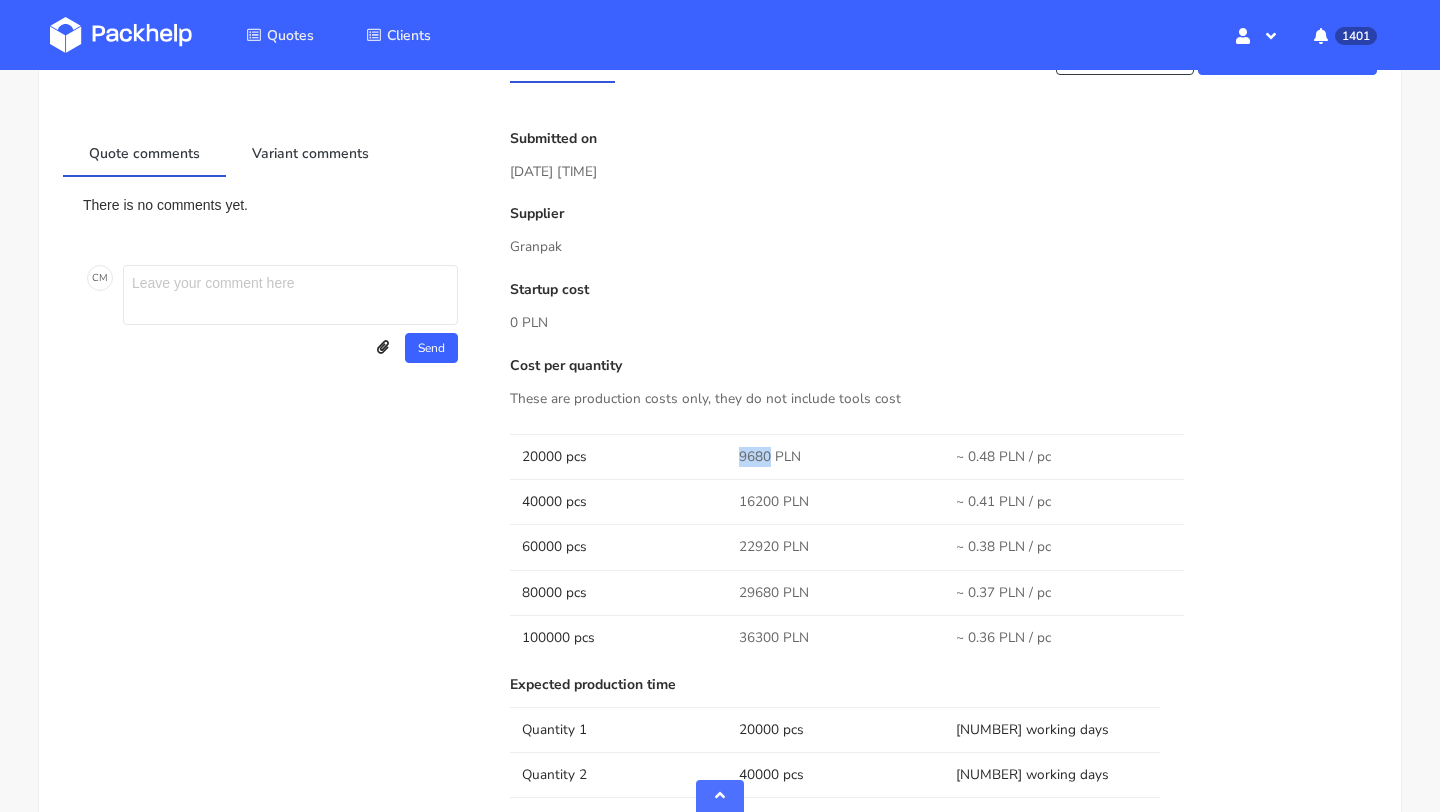 drag, startPoint x: 771, startPoint y: 457, endPoint x: 737, endPoint y: 457, distance: 34 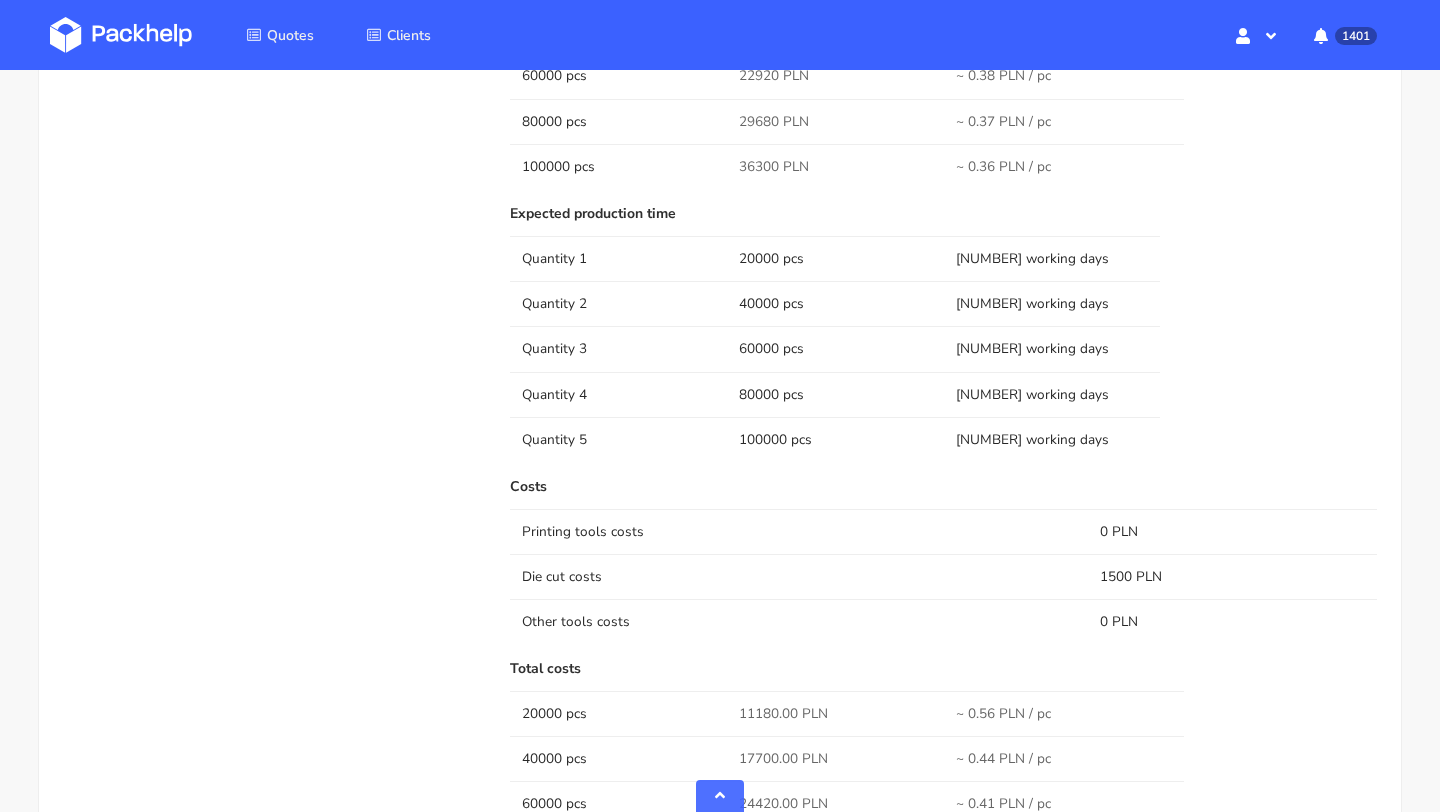 scroll, scrollTop: 1572, scrollLeft: 0, axis: vertical 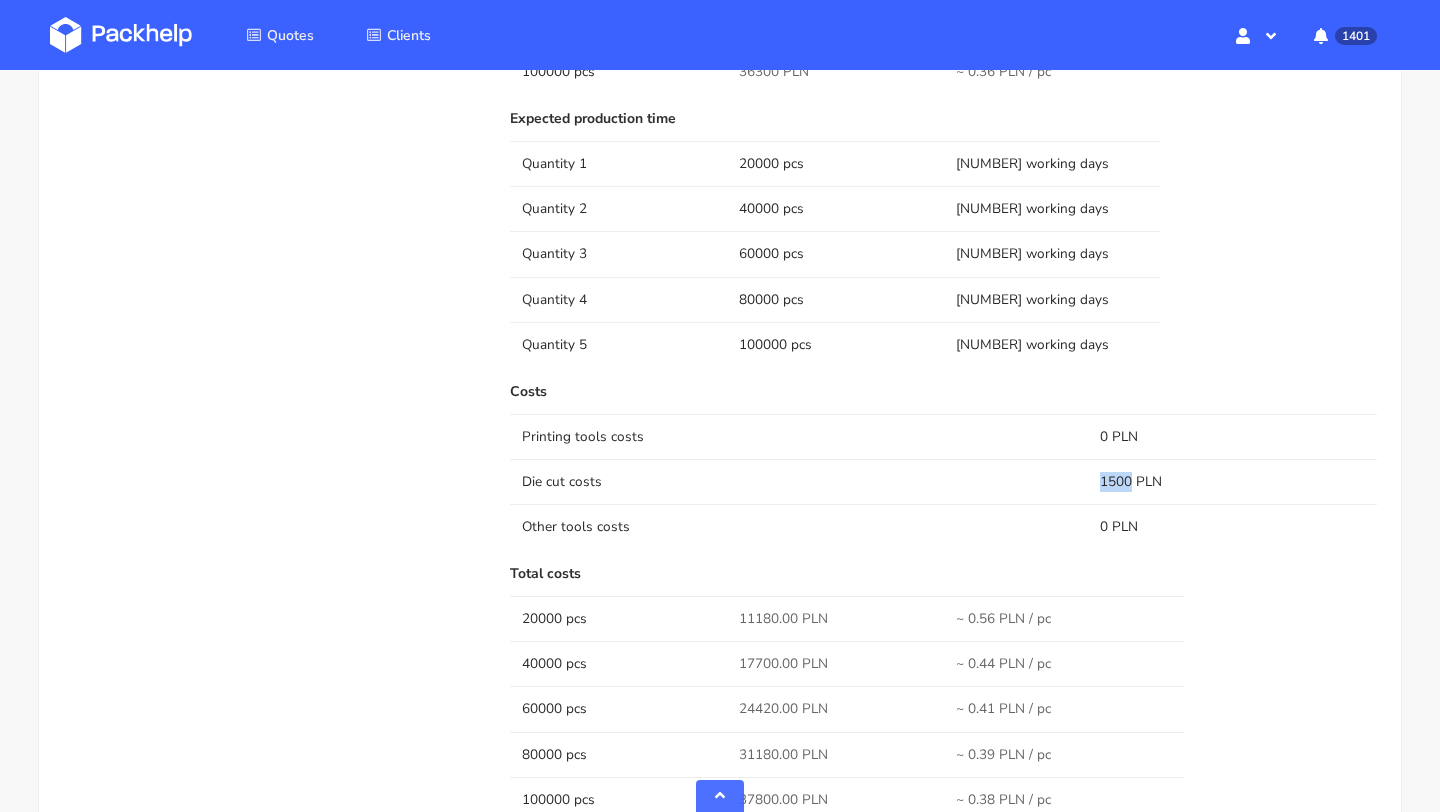 drag, startPoint x: 1130, startPoint y: 475, endPoint x: 1095, endPoint y: 476, distance: 35.014282 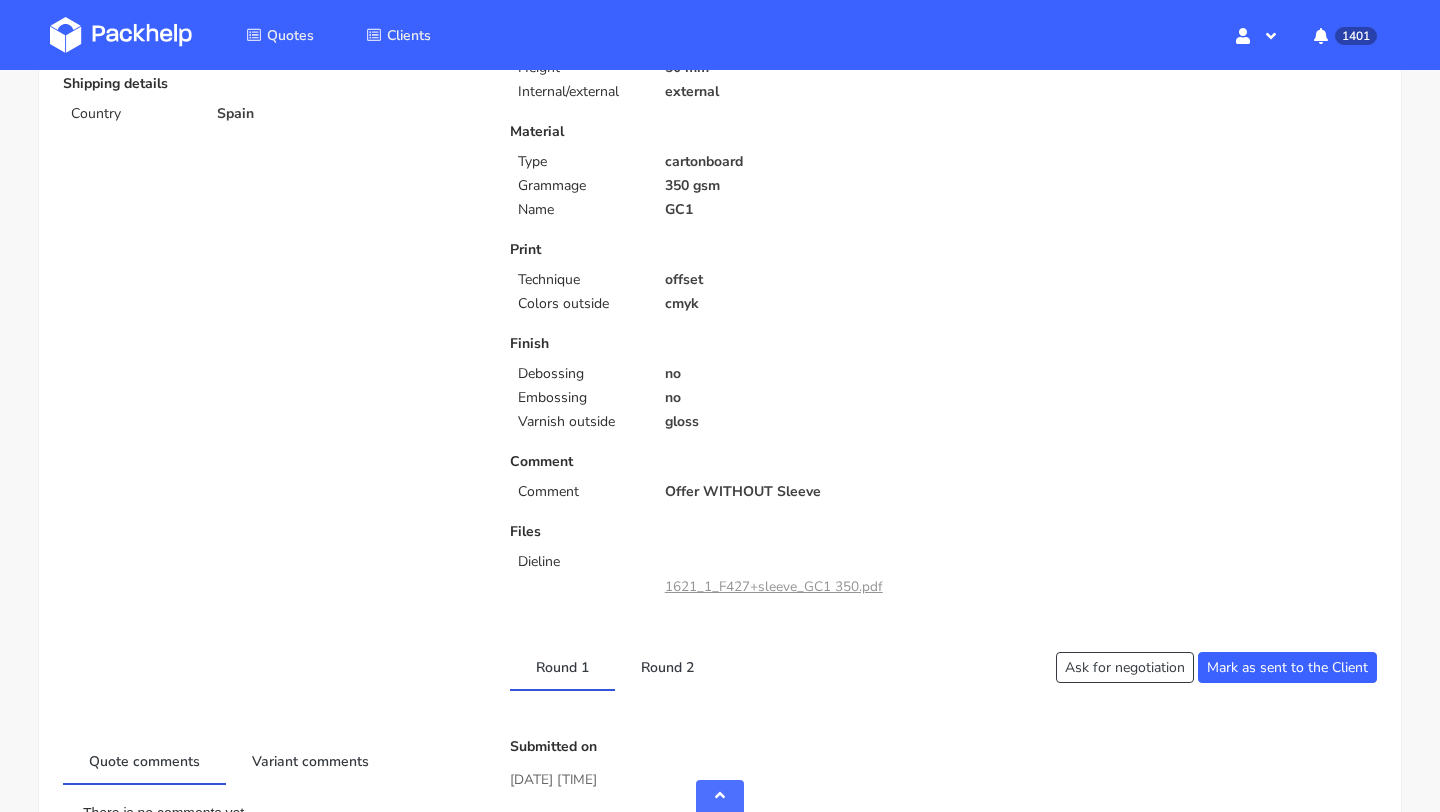 scroll, scrollTop: 727, scrollLeft: 0, axis: vertical 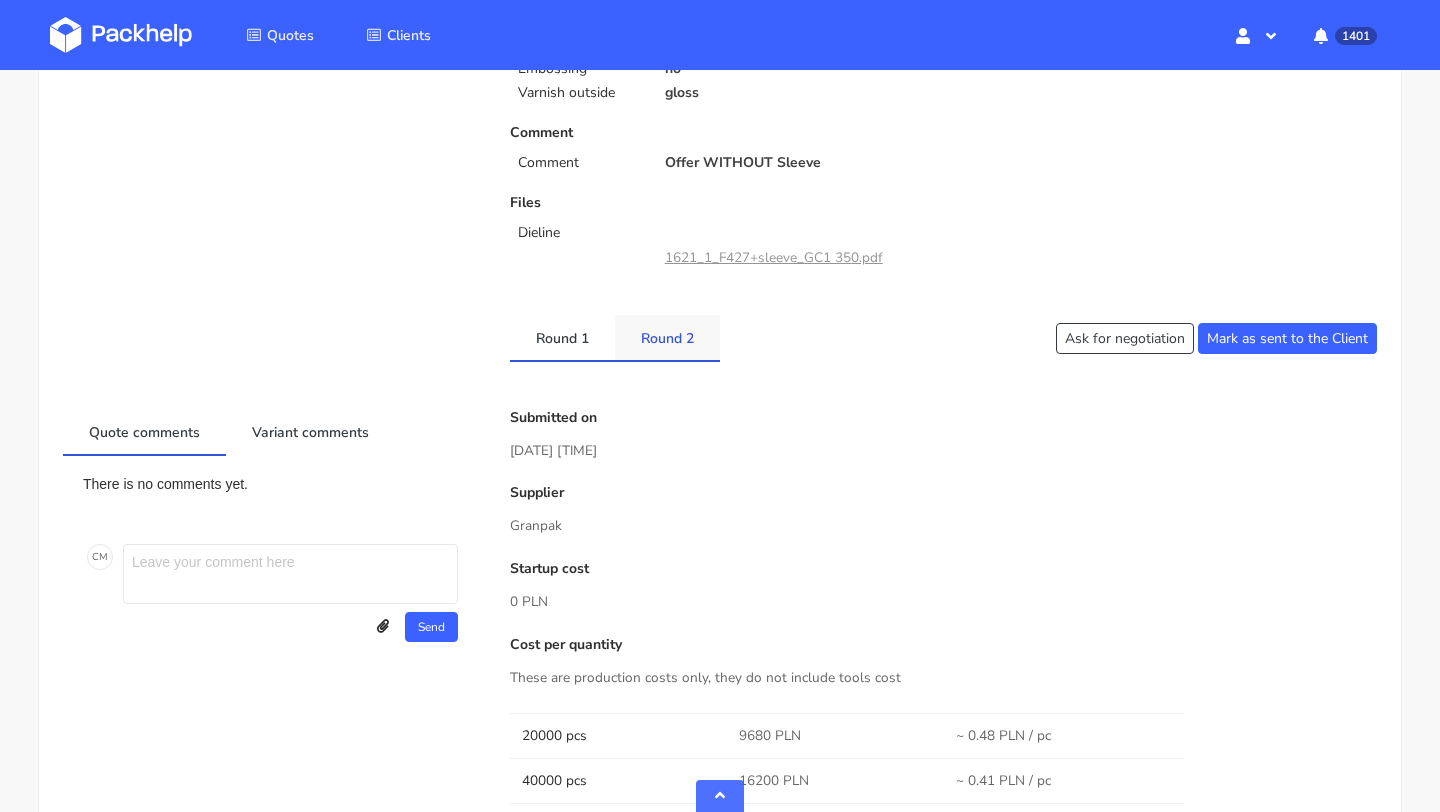 click on "Round 2" at bounding box center [562, 337] 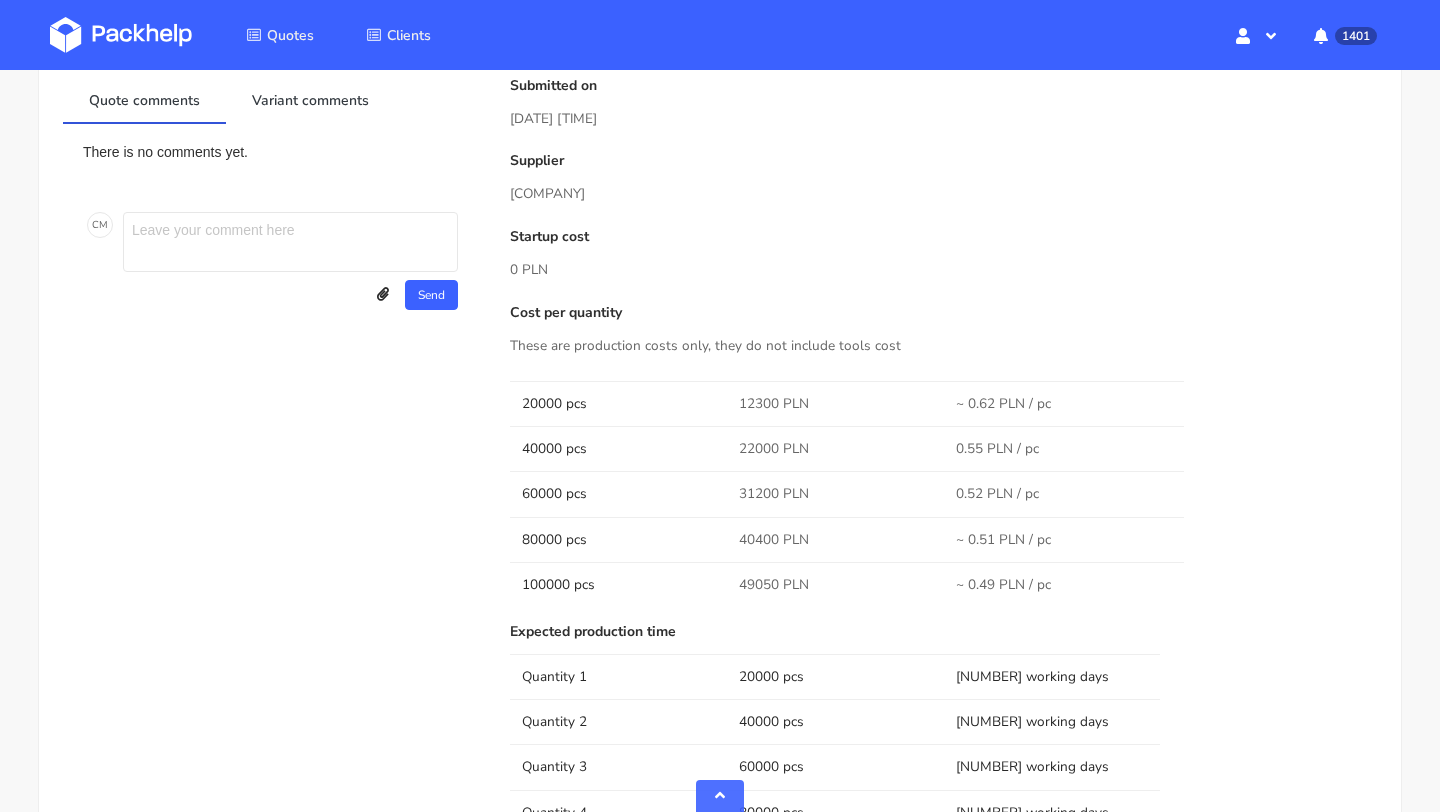 scroll, scrollTop: 877, scrollLeft: 0, axis: vertical 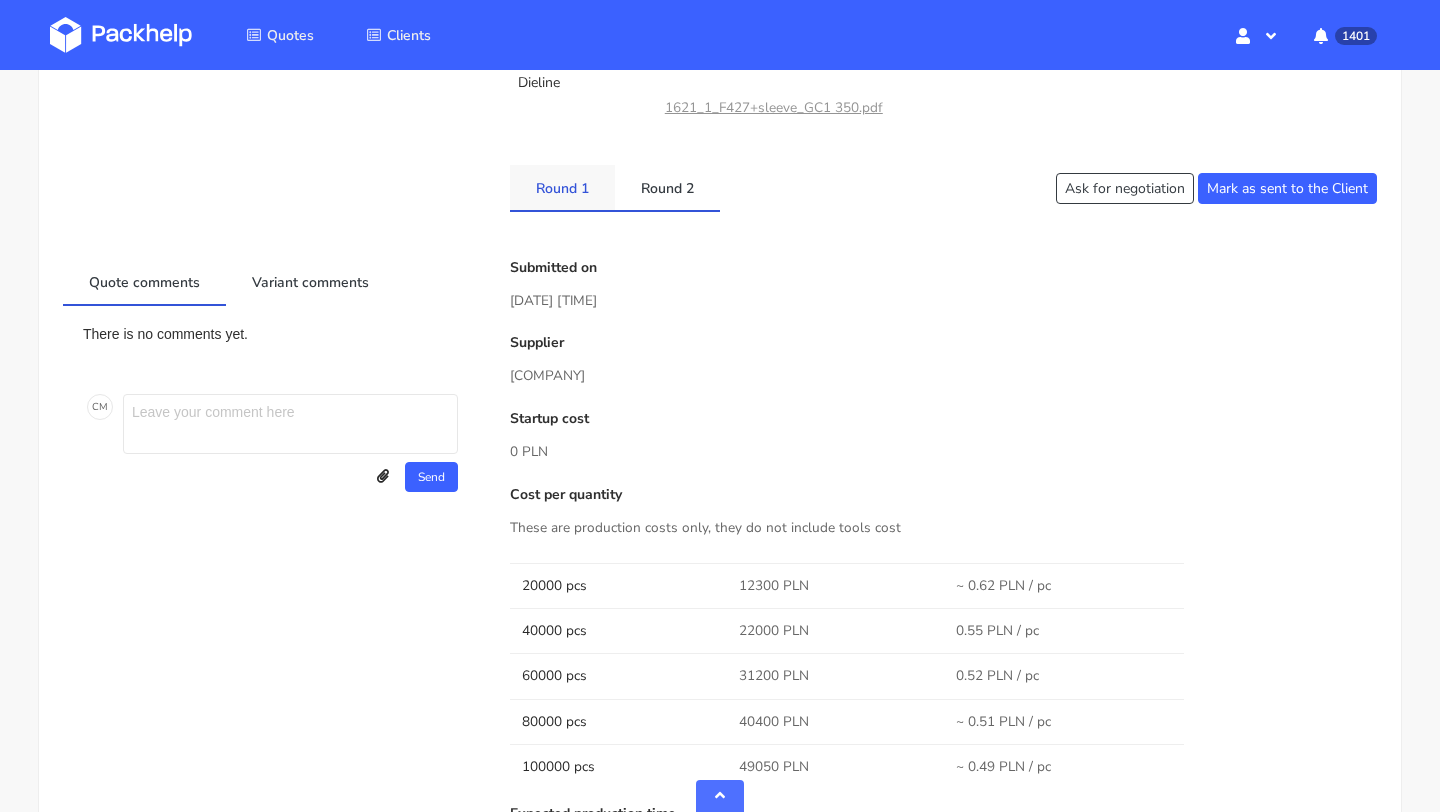 click on "Round 1" at bounding box center [562, 187] 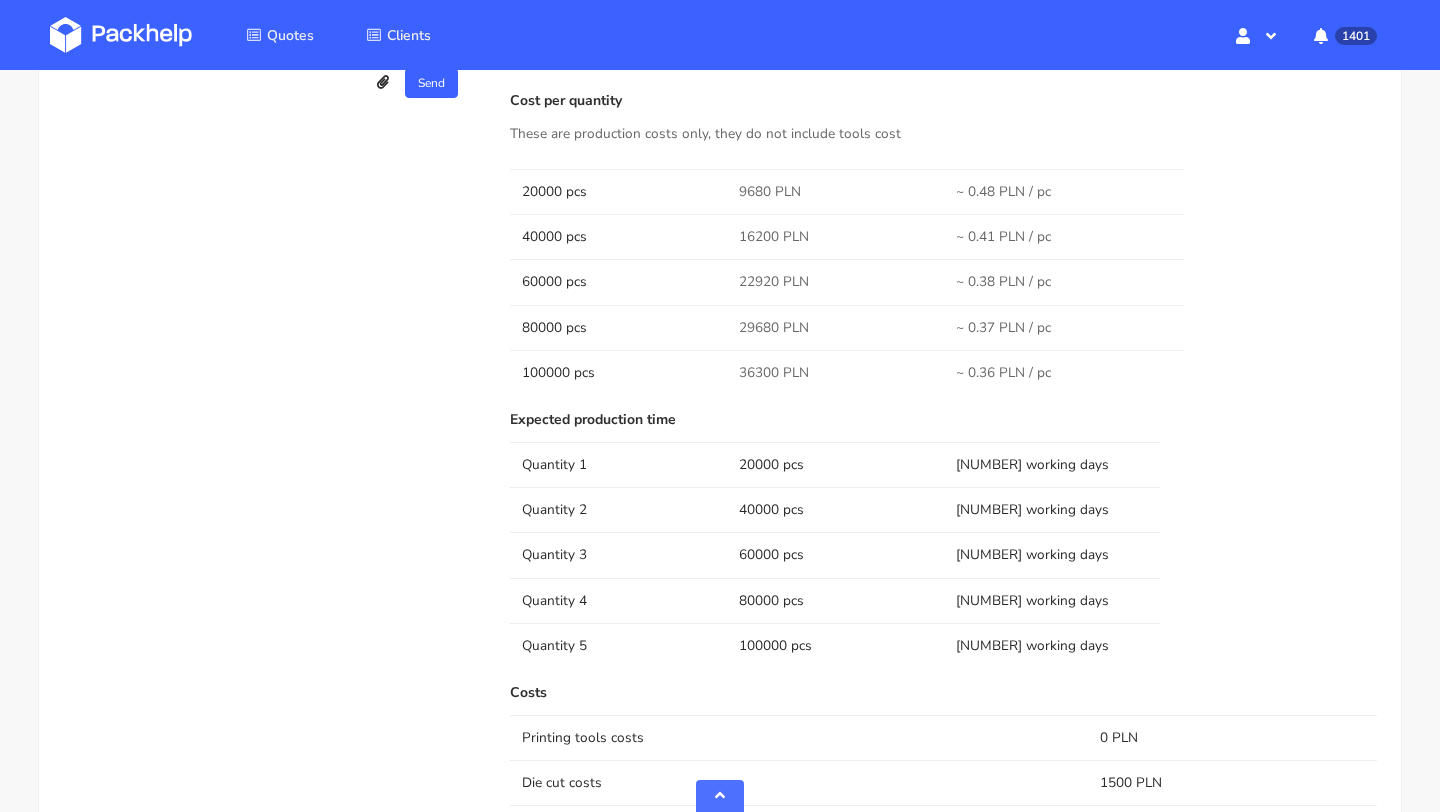 scroll, scrollTop: 1729, scrollLeft: 0, axis: vertical 